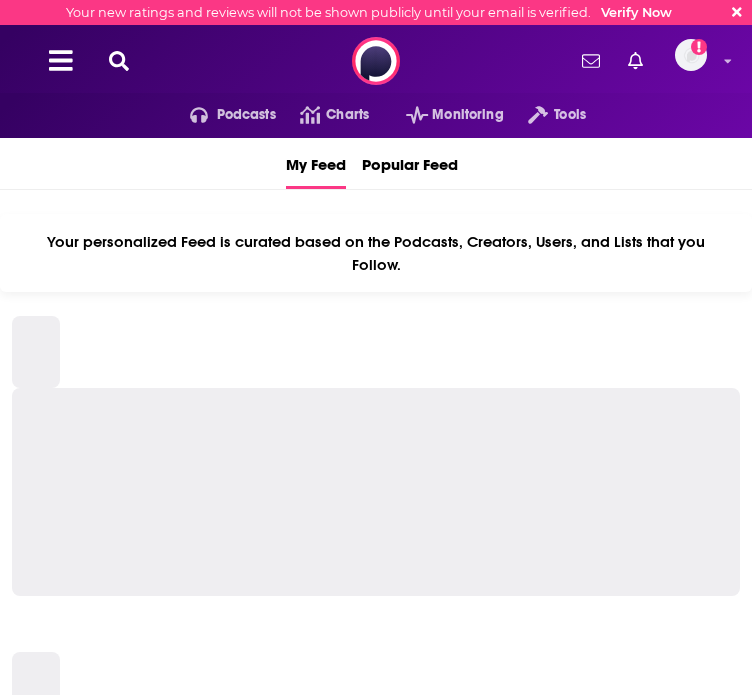 scroll, scrollTop: 0, scrollLeft: 0, axis: both 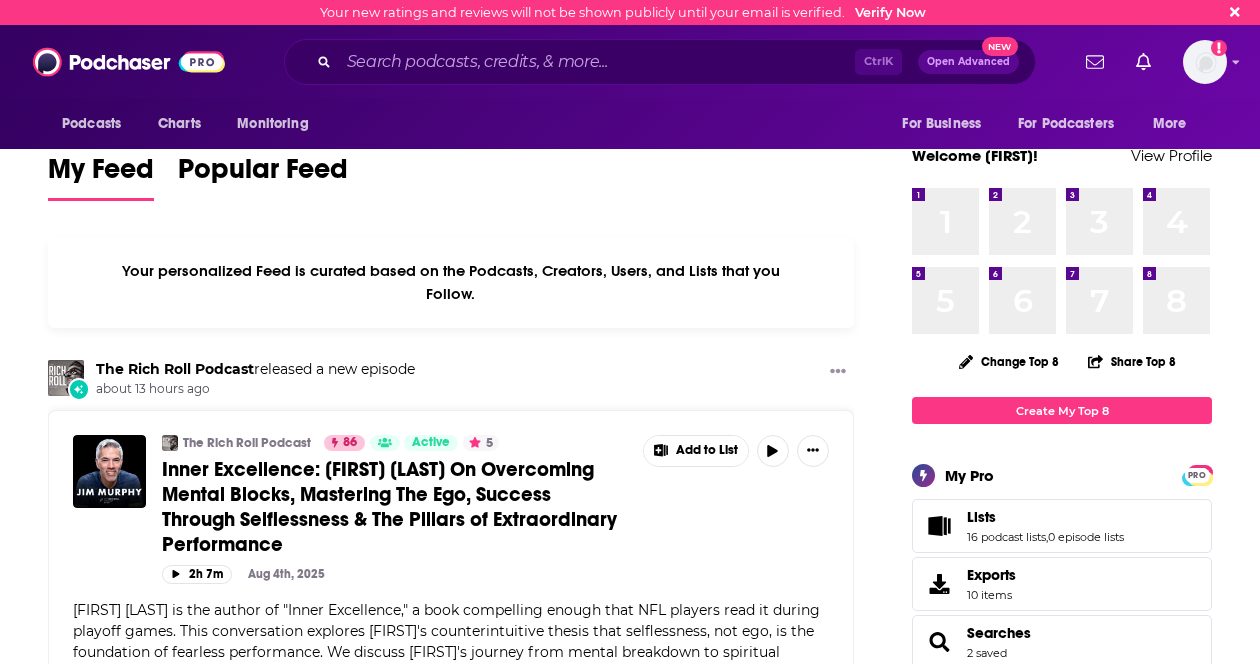 click on "Ctrl  K Open Advanced New" at bounding box center [660, 62] 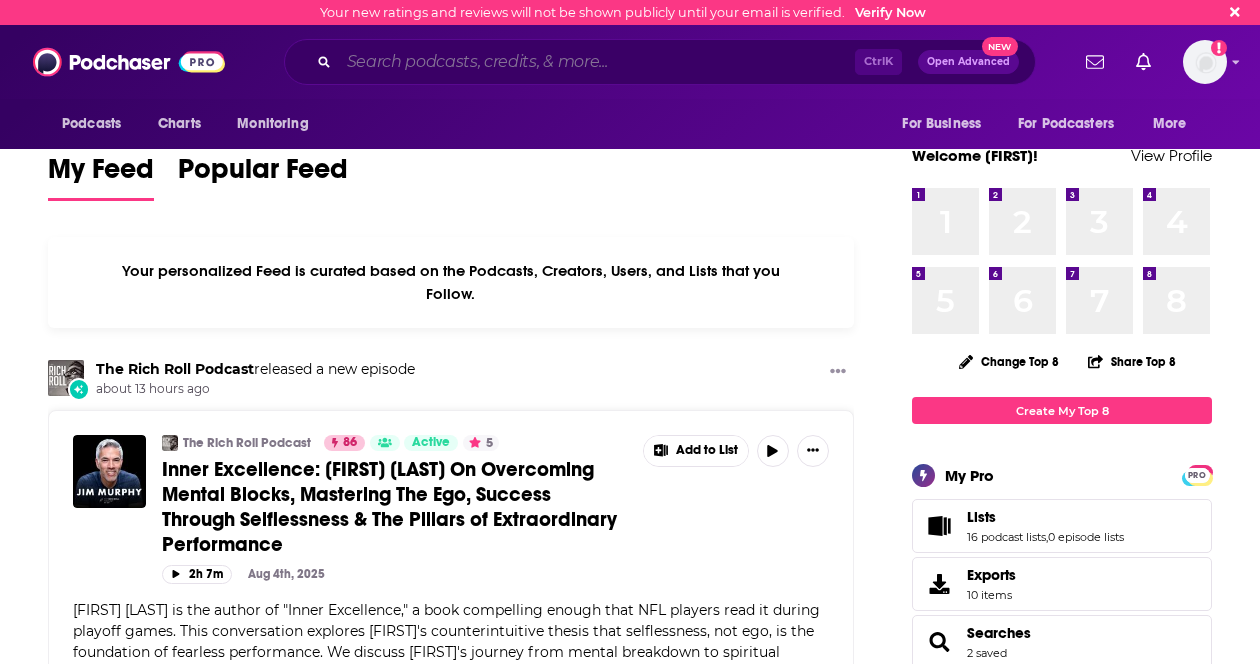 click at bounding box center (597, 62) 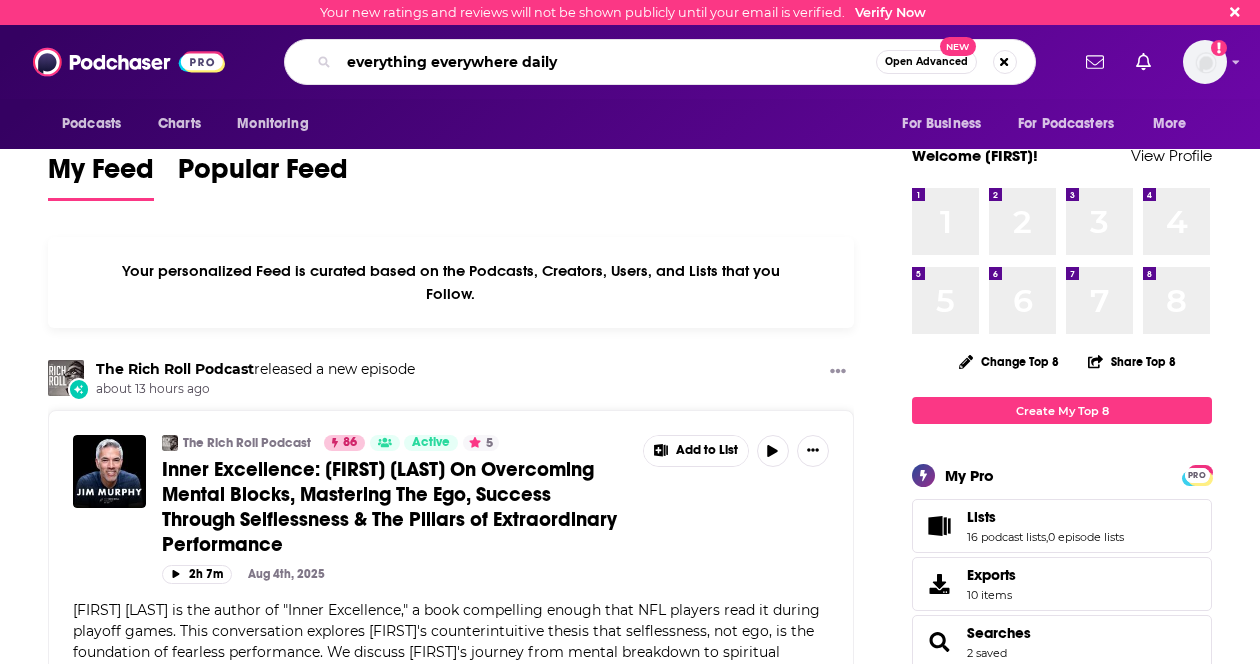 type on "everything everywhere daily" 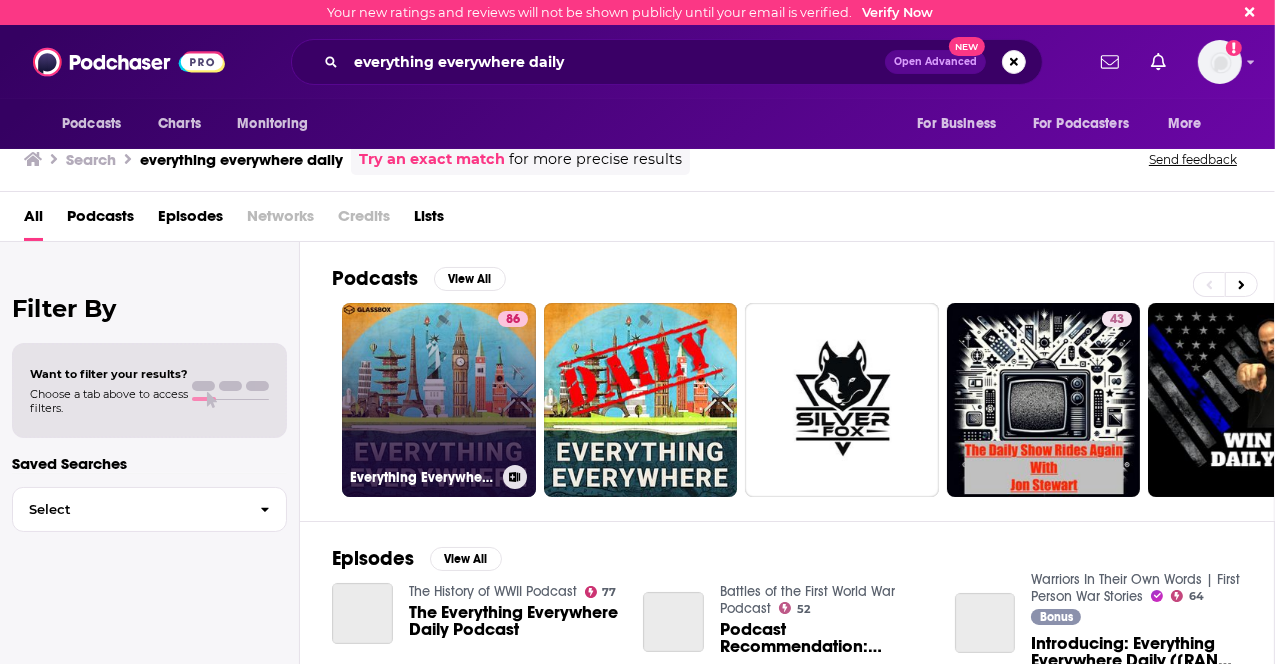 click on "86 Everything Everywhere Daily" at bounding box center (439, 400) 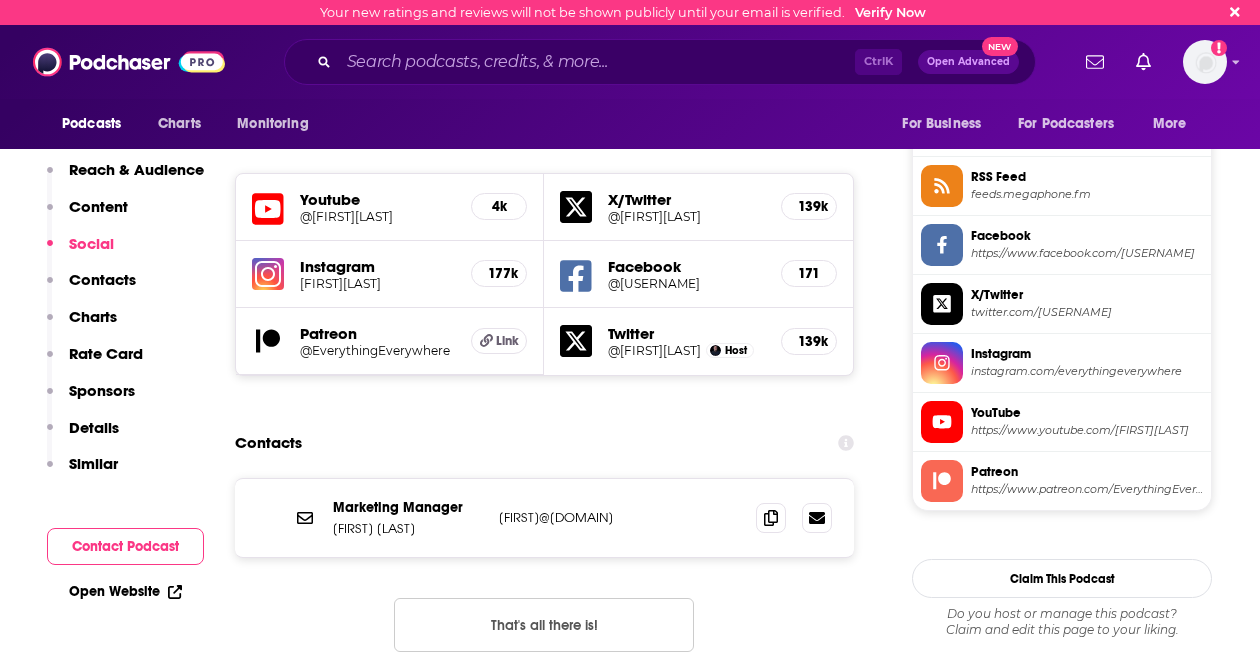 scroll, scrollTop: 1700, scrollLeft: 0, axis: vertical 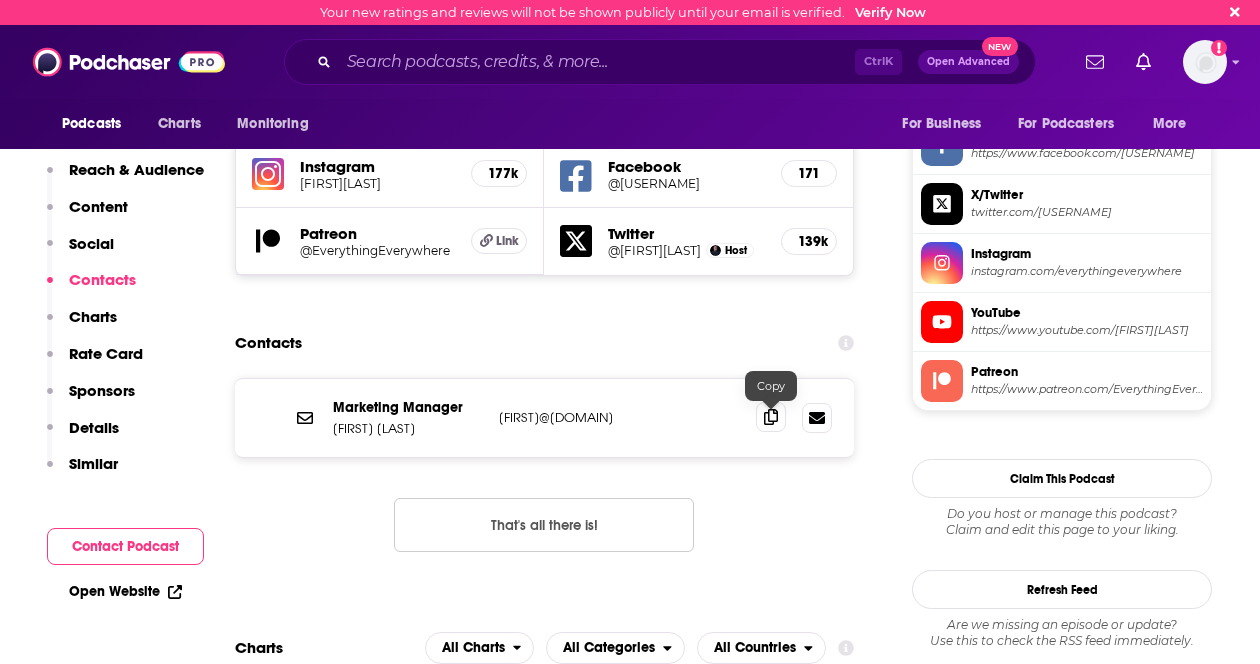 click 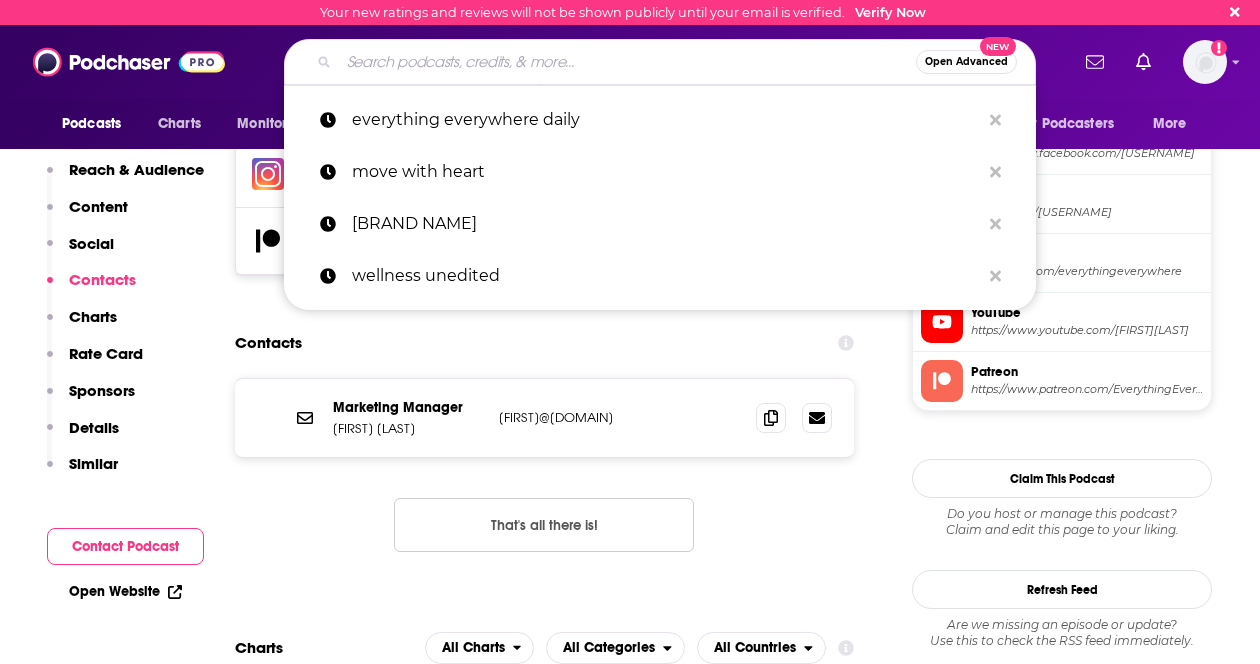 click at bounding box center (627, 62) 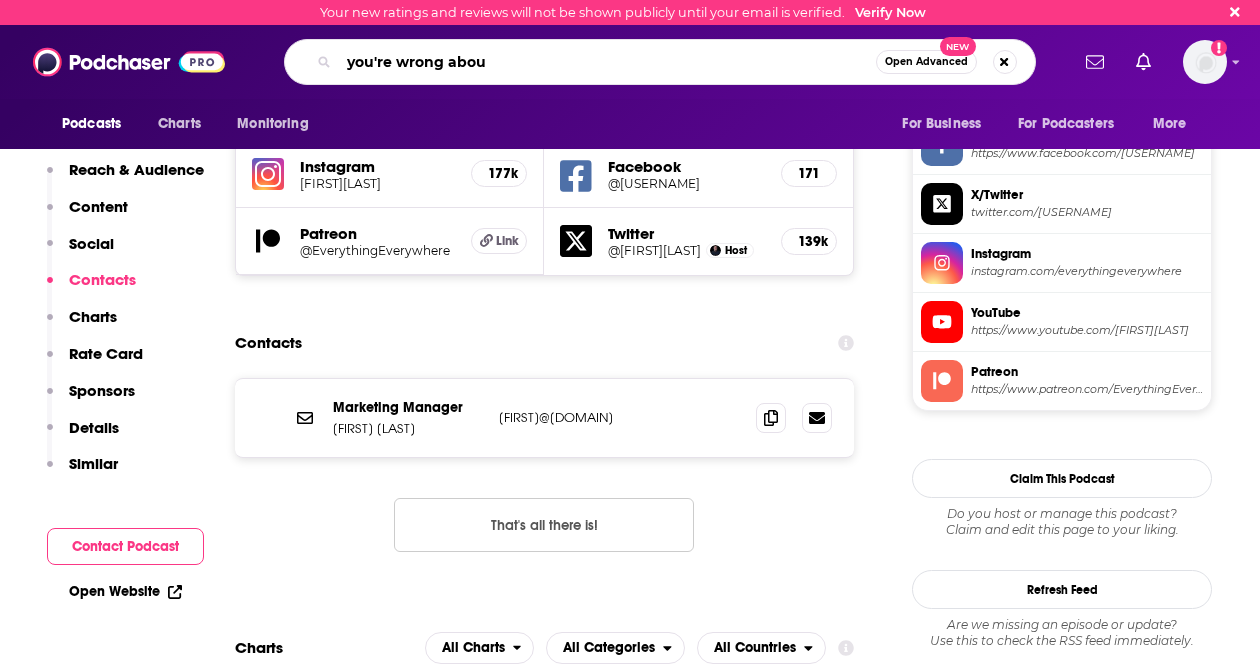 type on "you're wrong about" 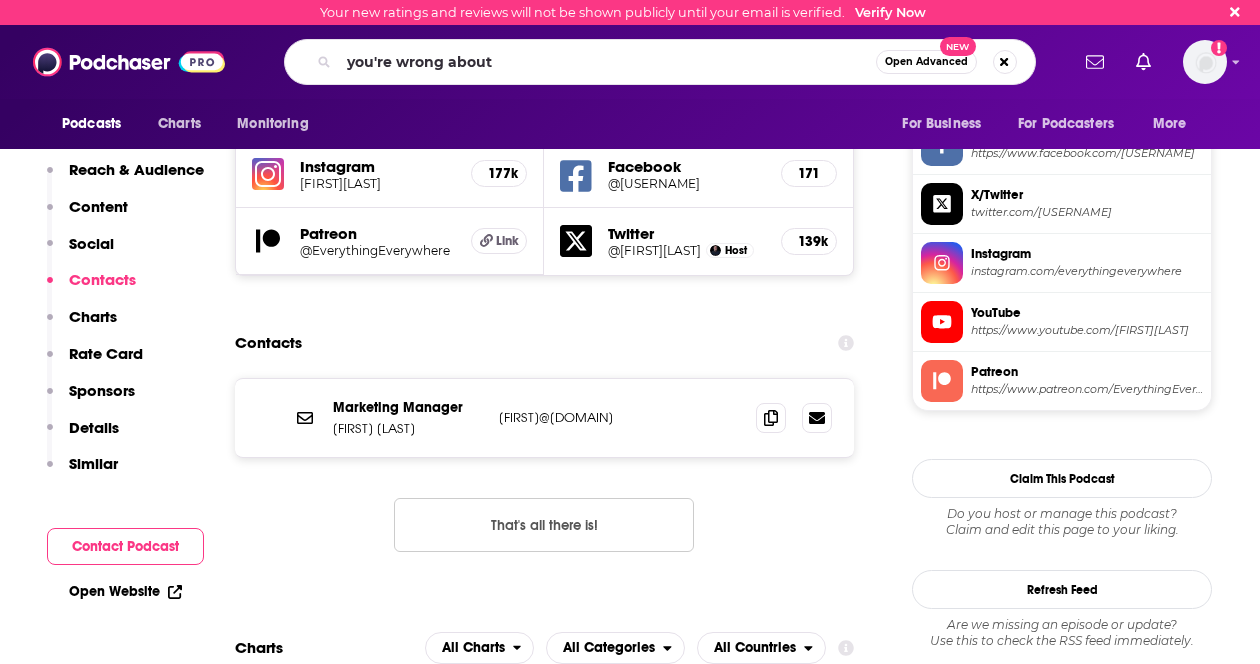 scroll, scrollTop: 0, scrollLeft: 0, axis: both 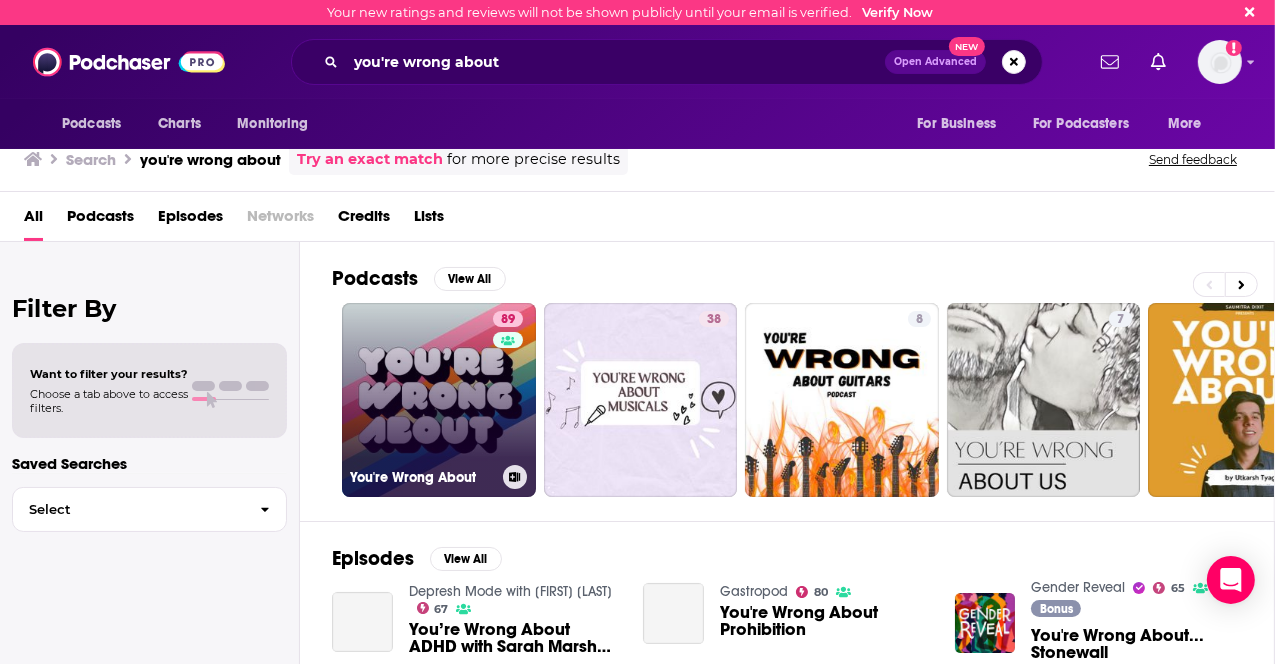 click on "89 You're Wrong About" at bounding box center [439, 400] 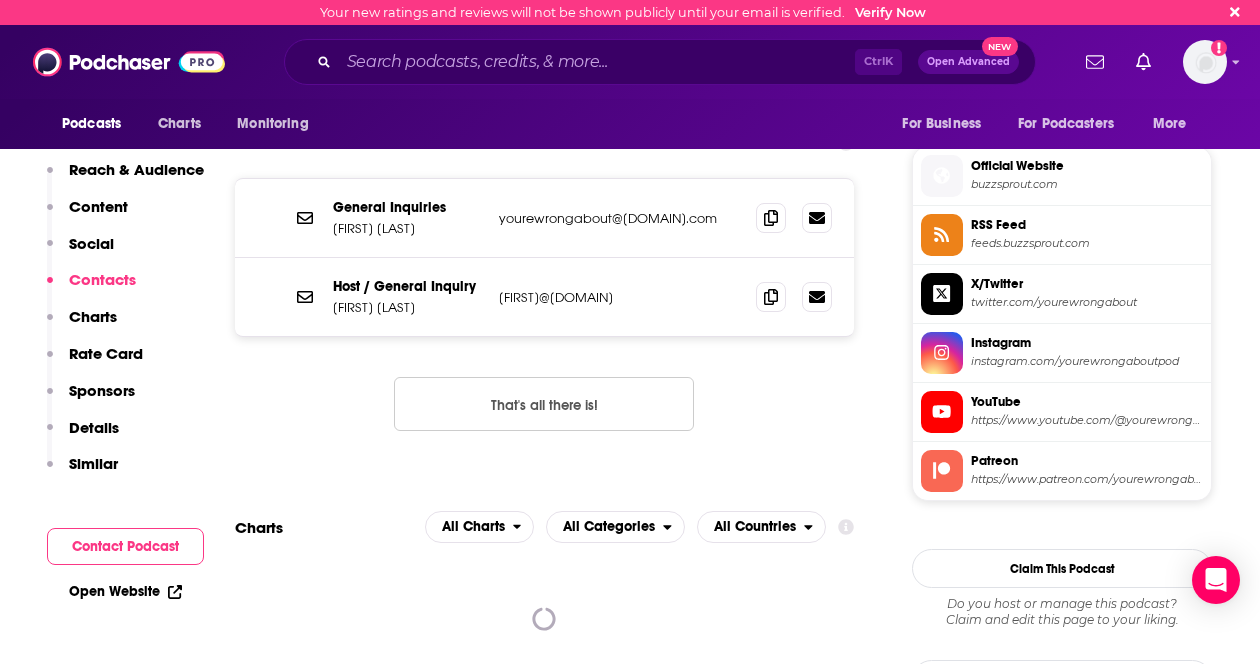 scroll, scrollTop: 1700, scrollLeft: 0, axis: vertical 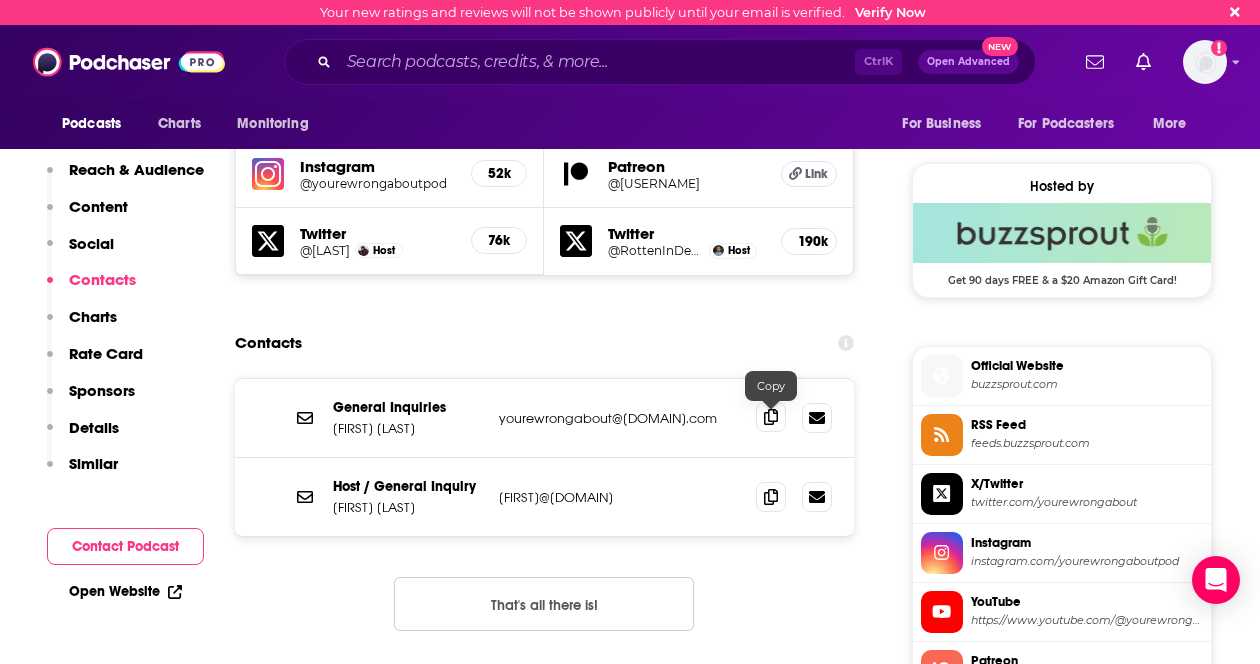 click 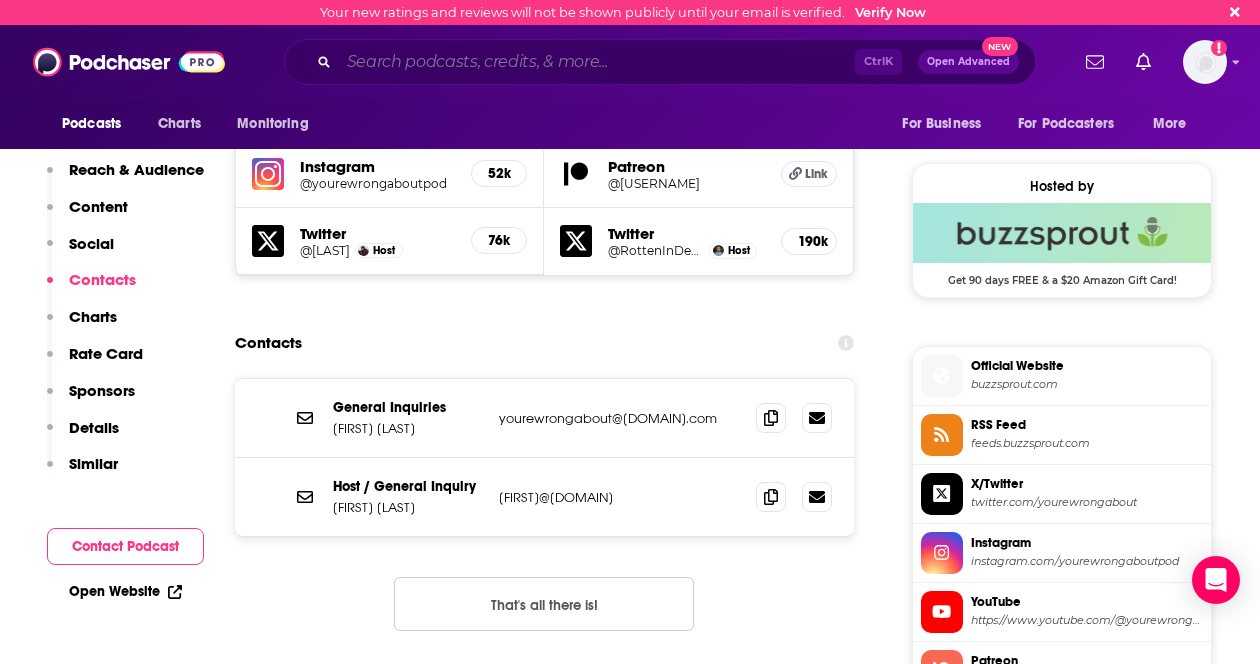 click at bounding box center (597, 62) 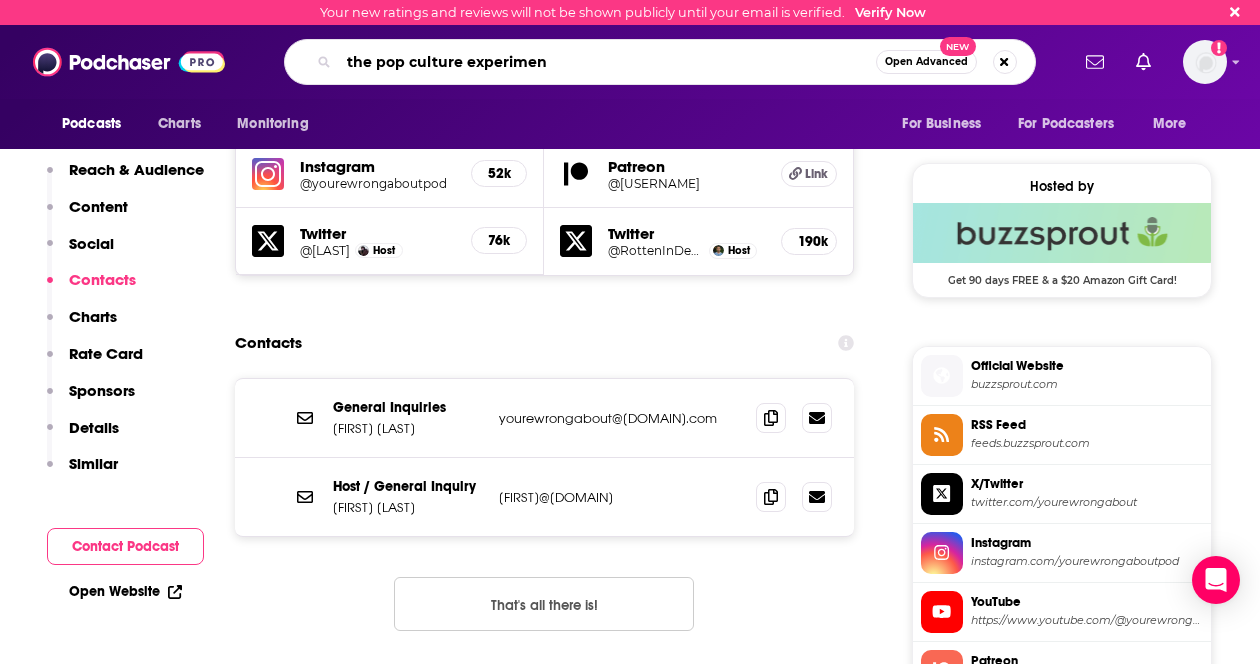 type on "the pop culture experiment" 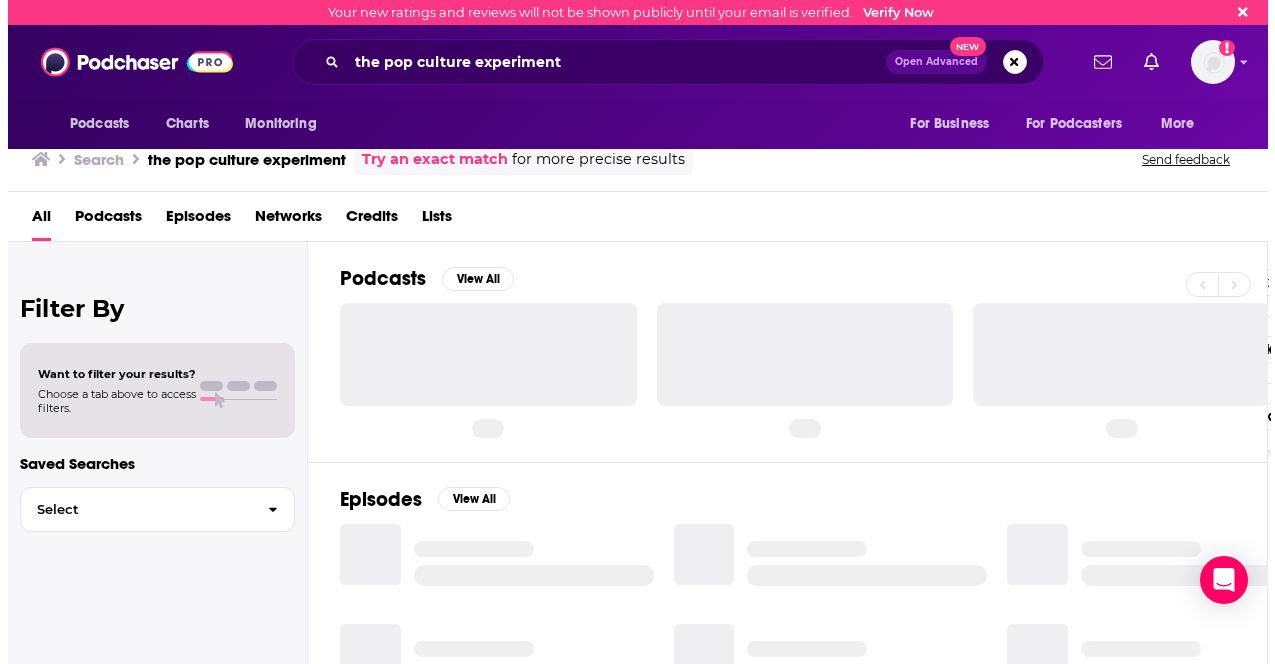 scroll, scrollTop: 0, scrollLeft: 0, axis: both 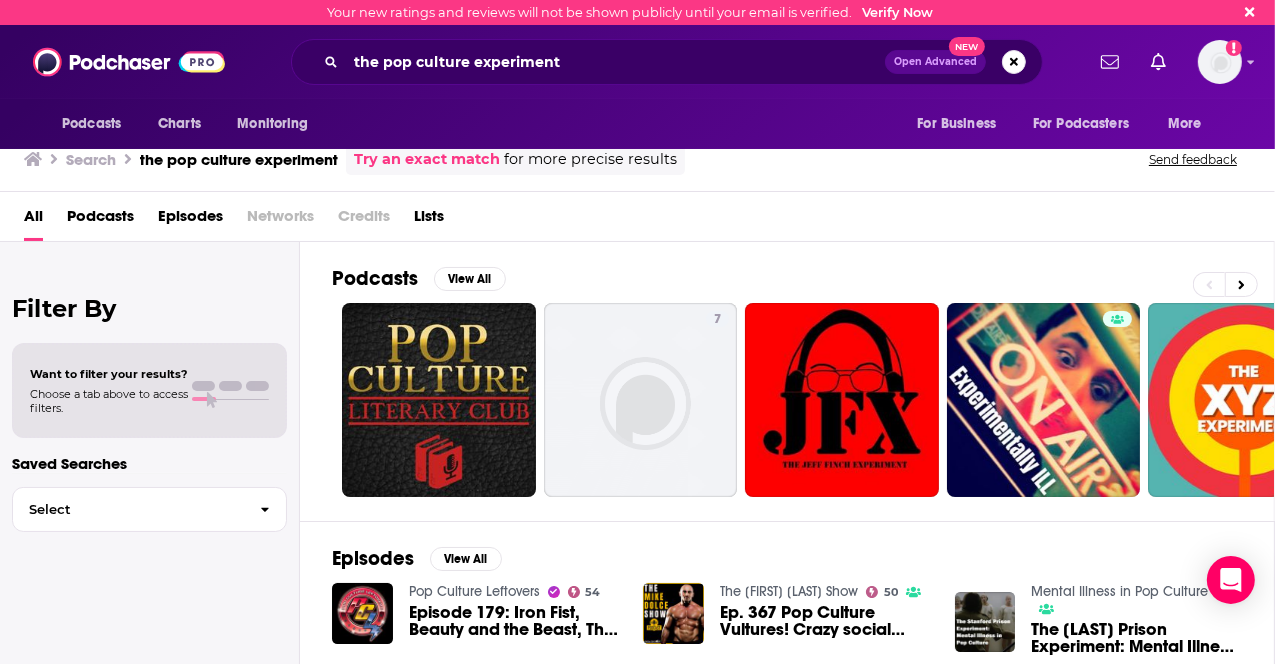 drag, startPoint x: 761, startPoint y: 150, endPoint x: 743, endPoint y: 131, distance: 26.172504 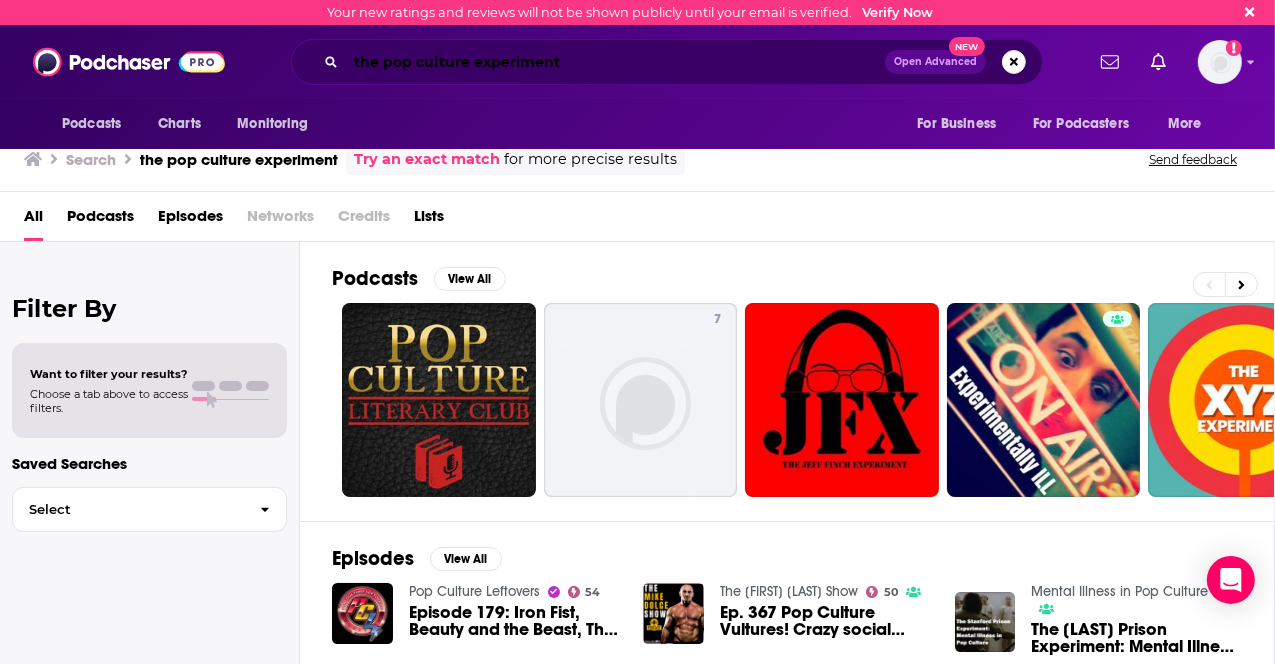click on "the pop culture experiment" at bounding box center [615, 62] 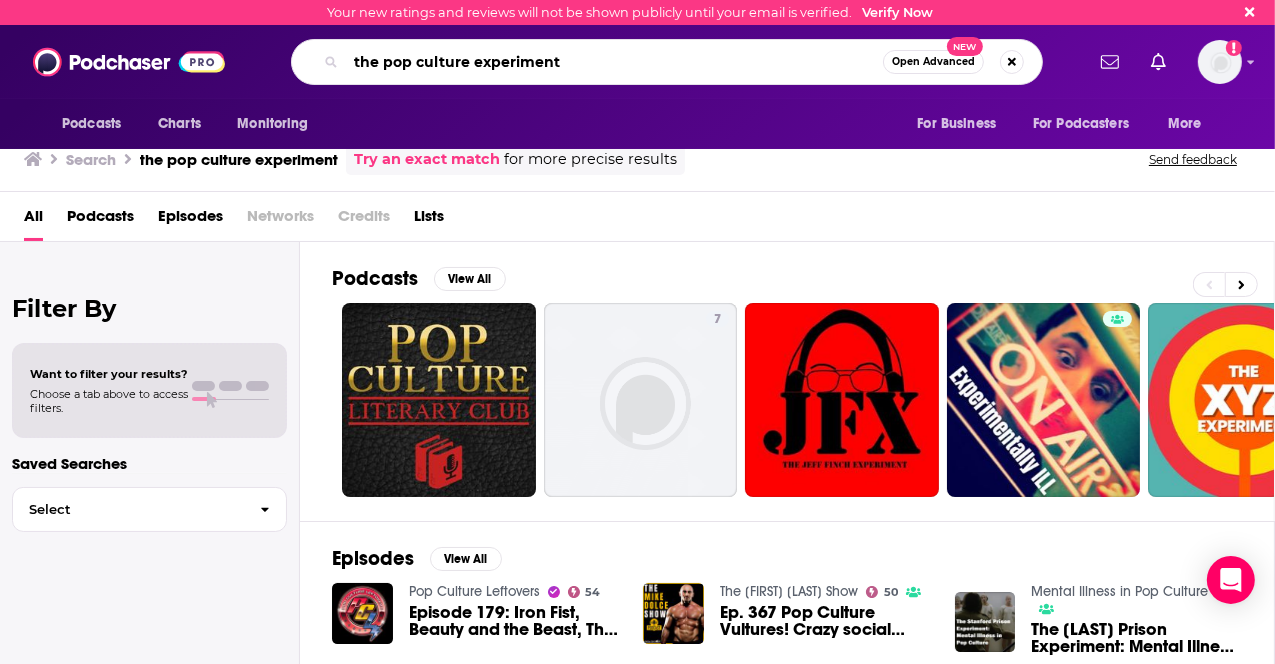 click on "the pop culture experiment" at bounding box center [614, 62] 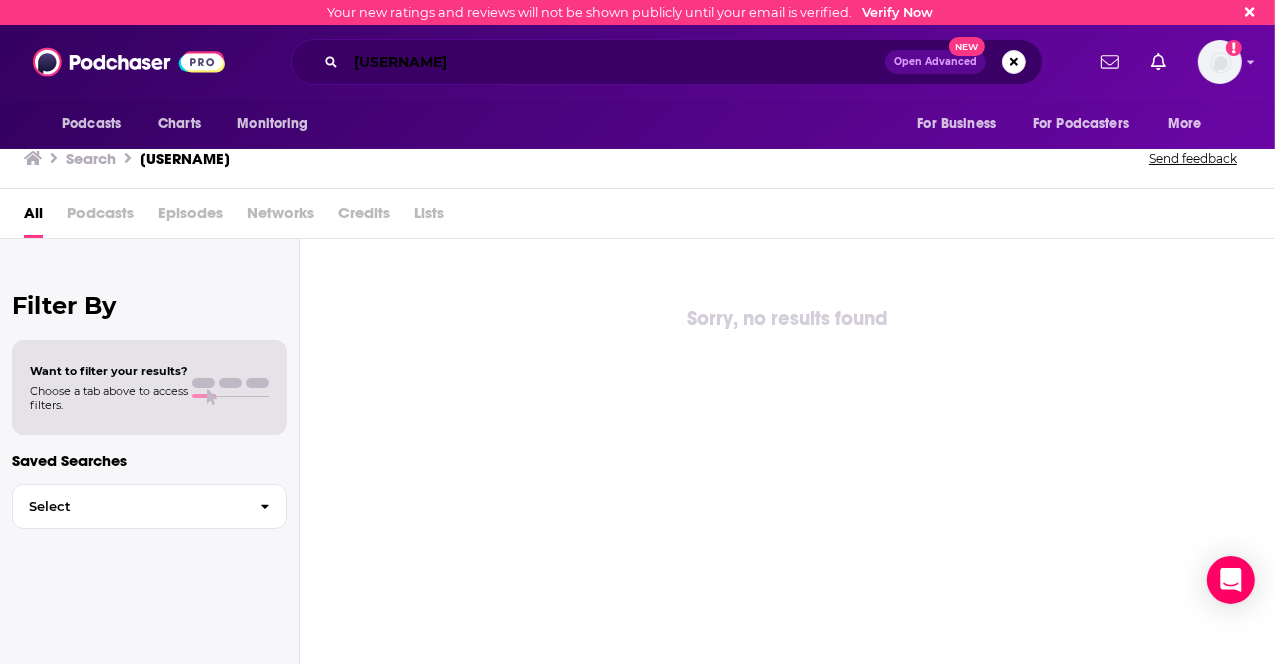 click on "[USERNAME]" at bounding box center (615, 62) 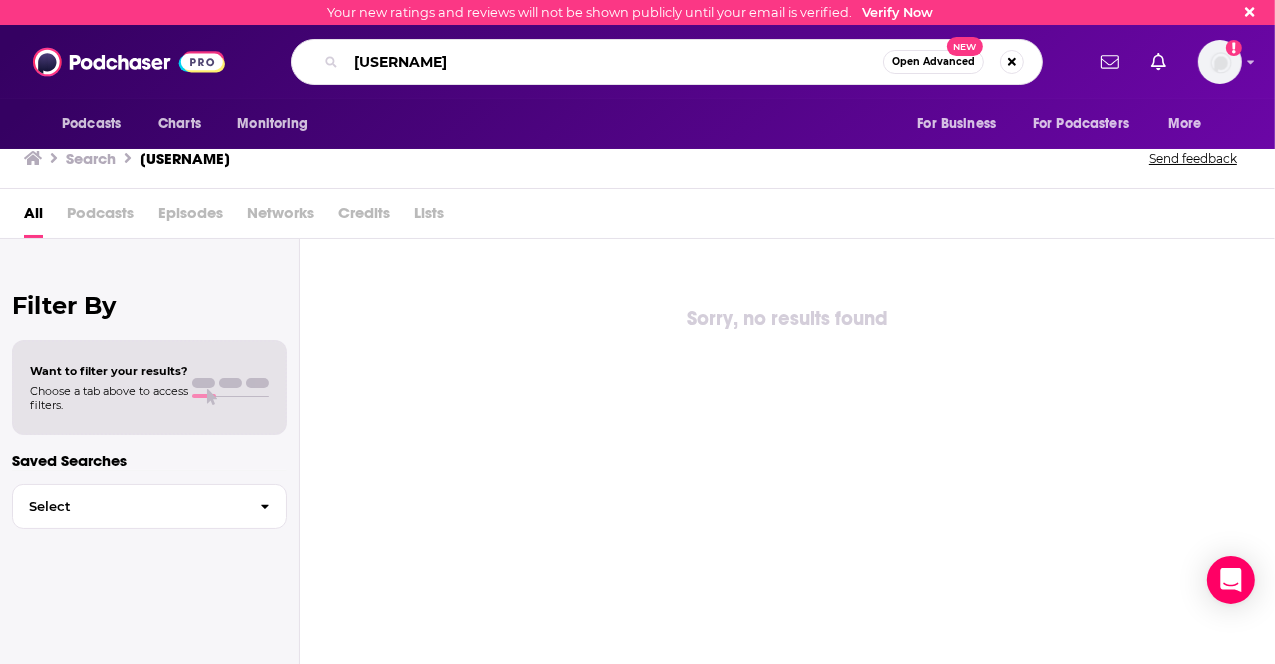 click on "[USERNAME]" at bounding box center (614, 62) 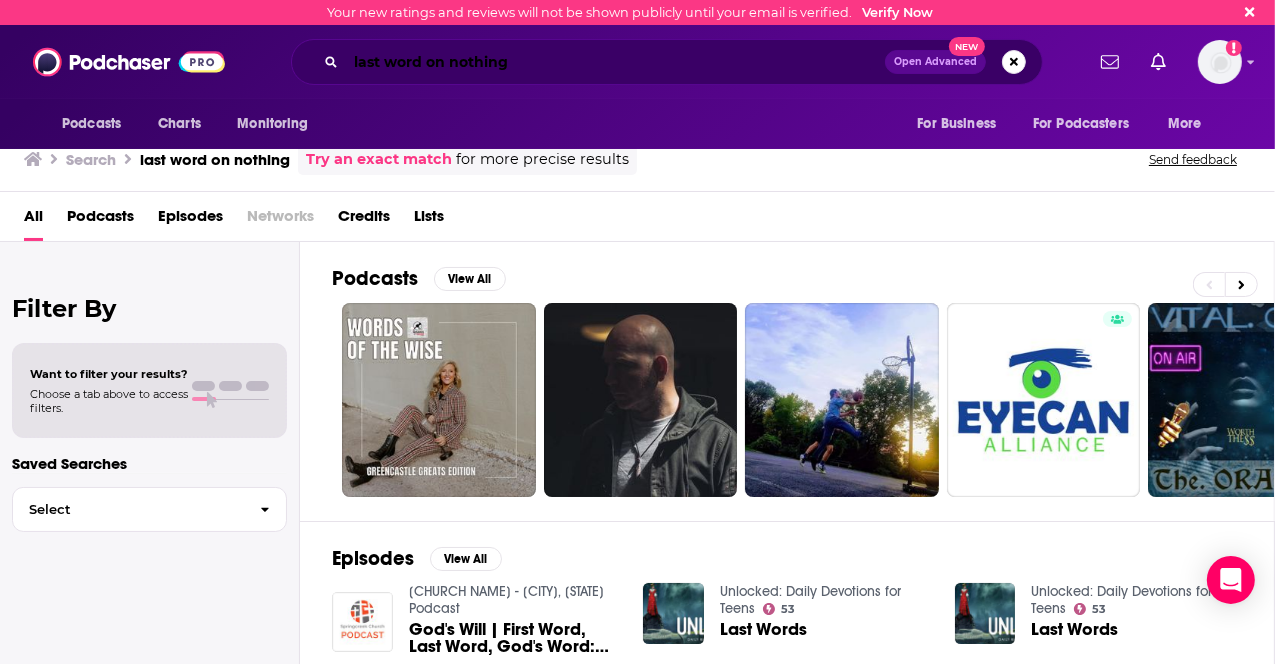 click on "last word on nothing" at bounding box center (615, 62) 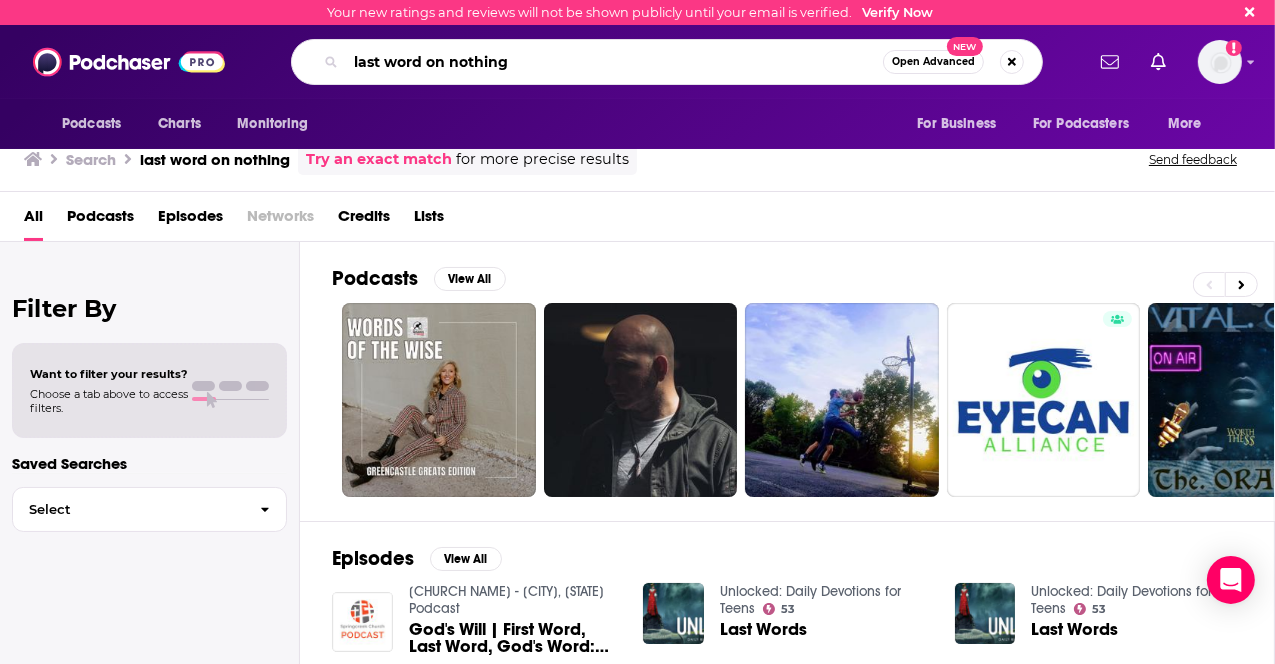 click on "last word on nothing" at bounding box center (614, 62) 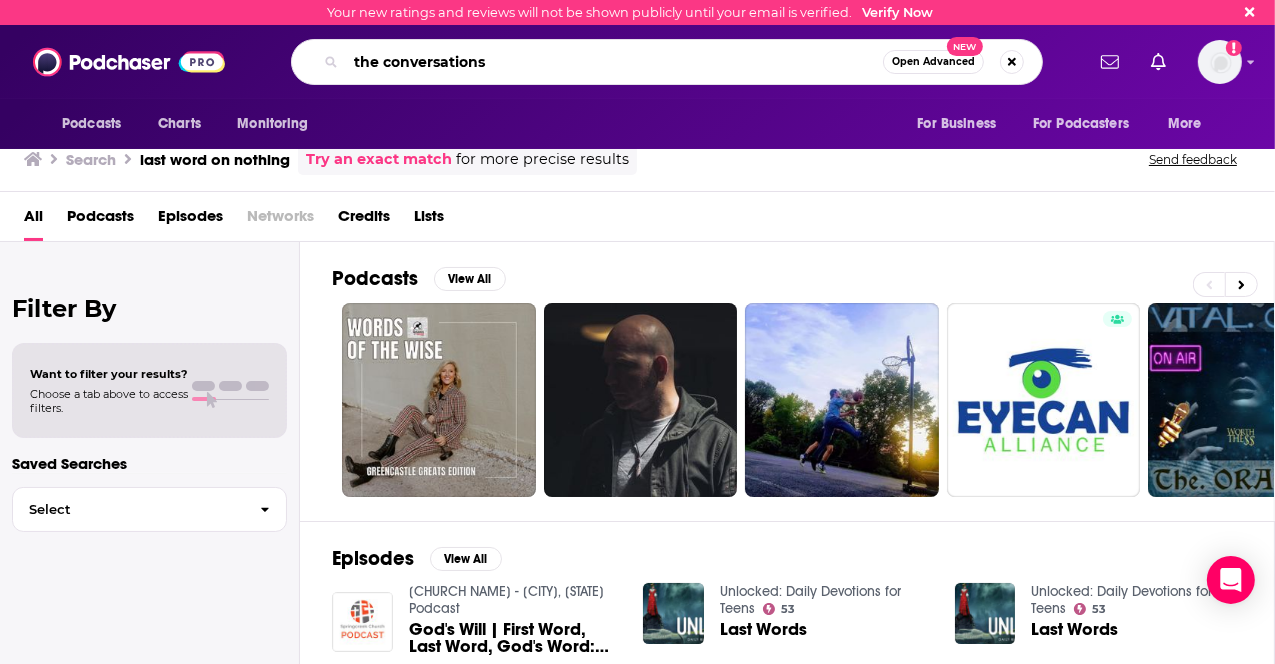 type on "the conversations" 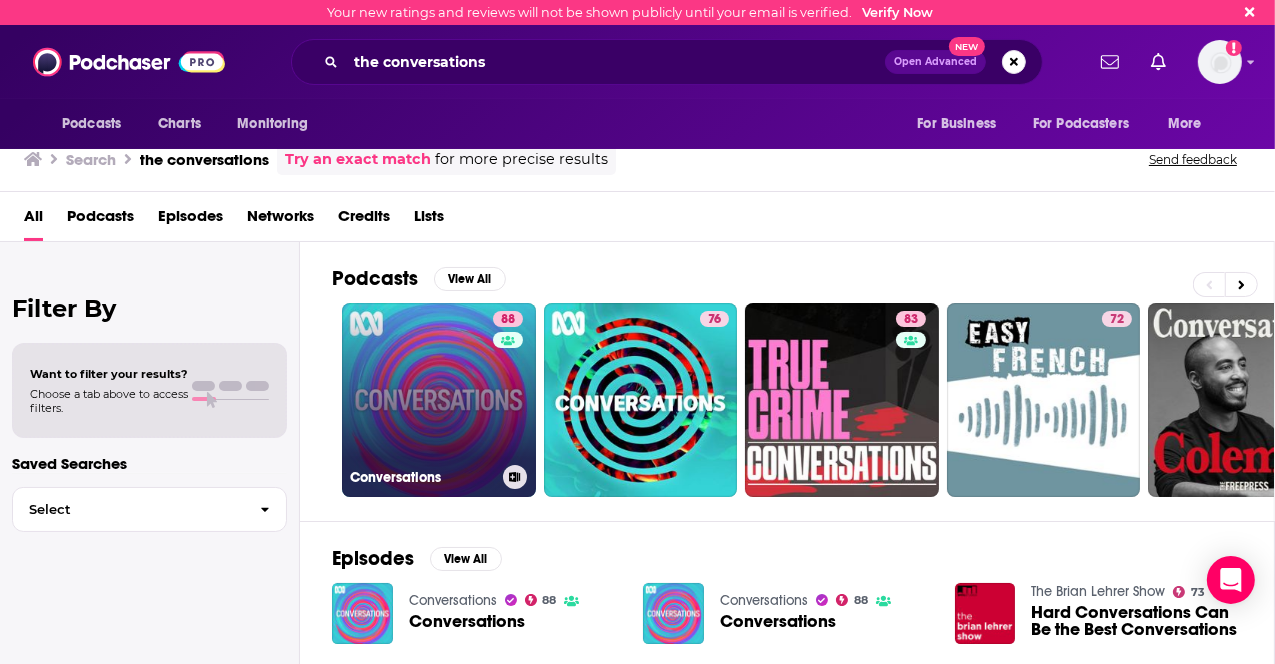 click on "88 [FIRST]" at bounding box center [439, 400] 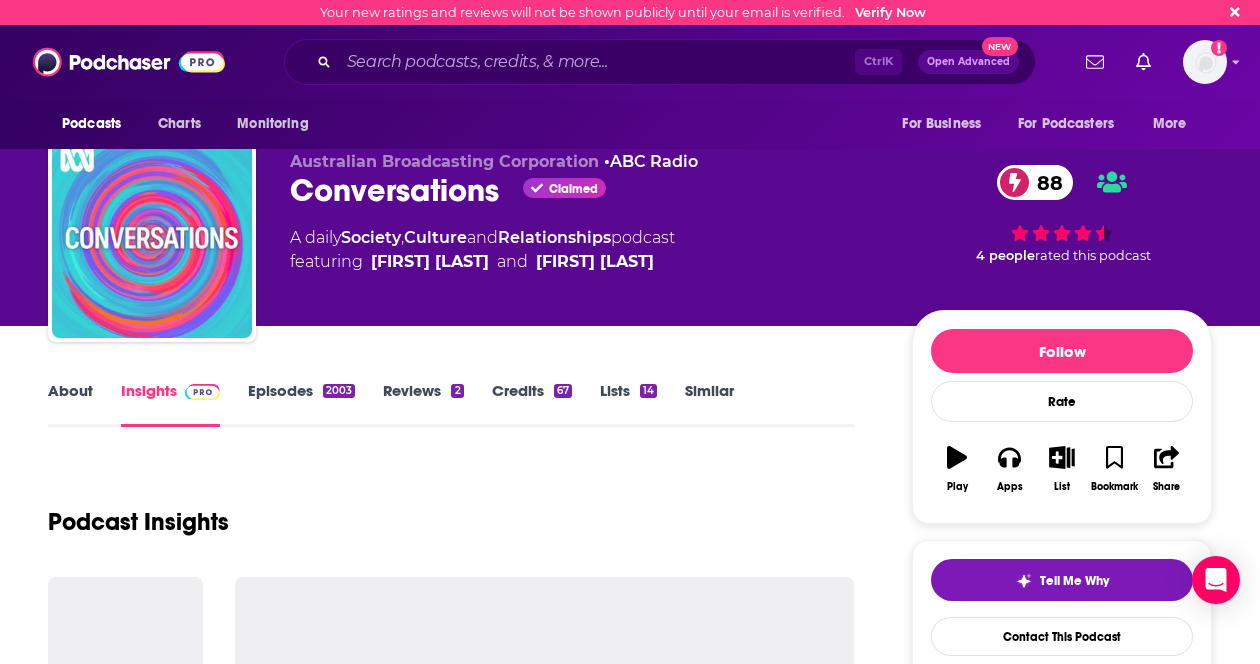 click on "About Insights Episodes 2003 Reviews 2 Credits 67 Lists 14 Similar" at bounding box center (451, 402) 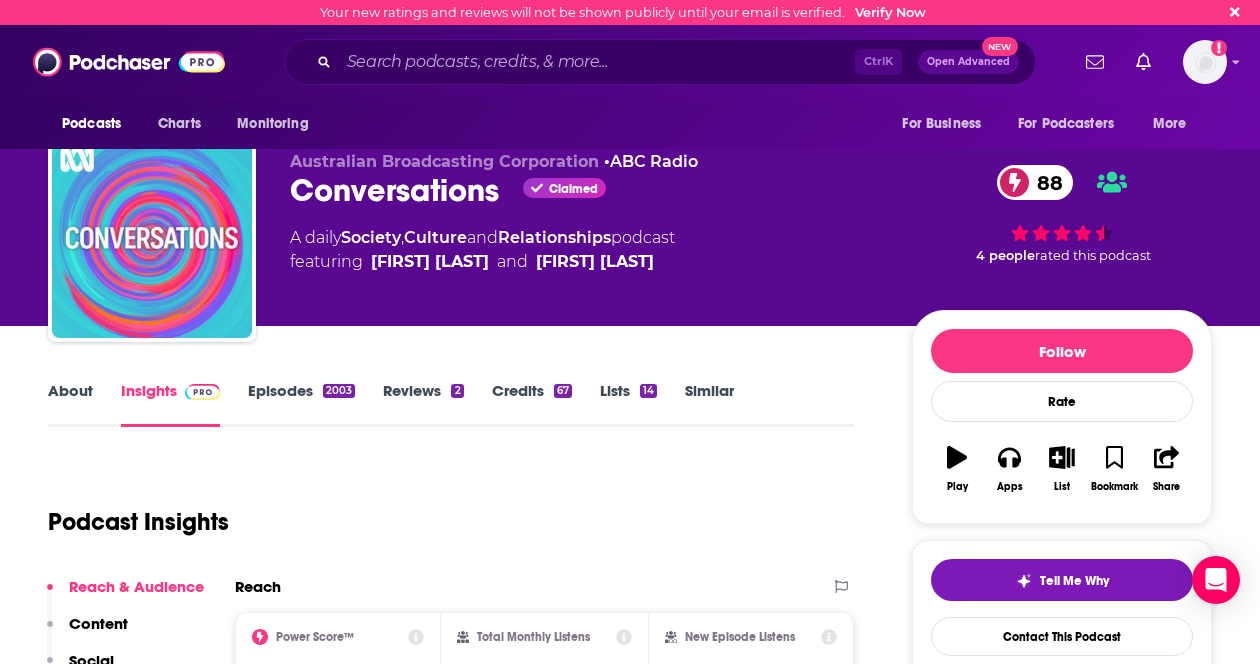 click on "About" at bounding box center [70, 404] 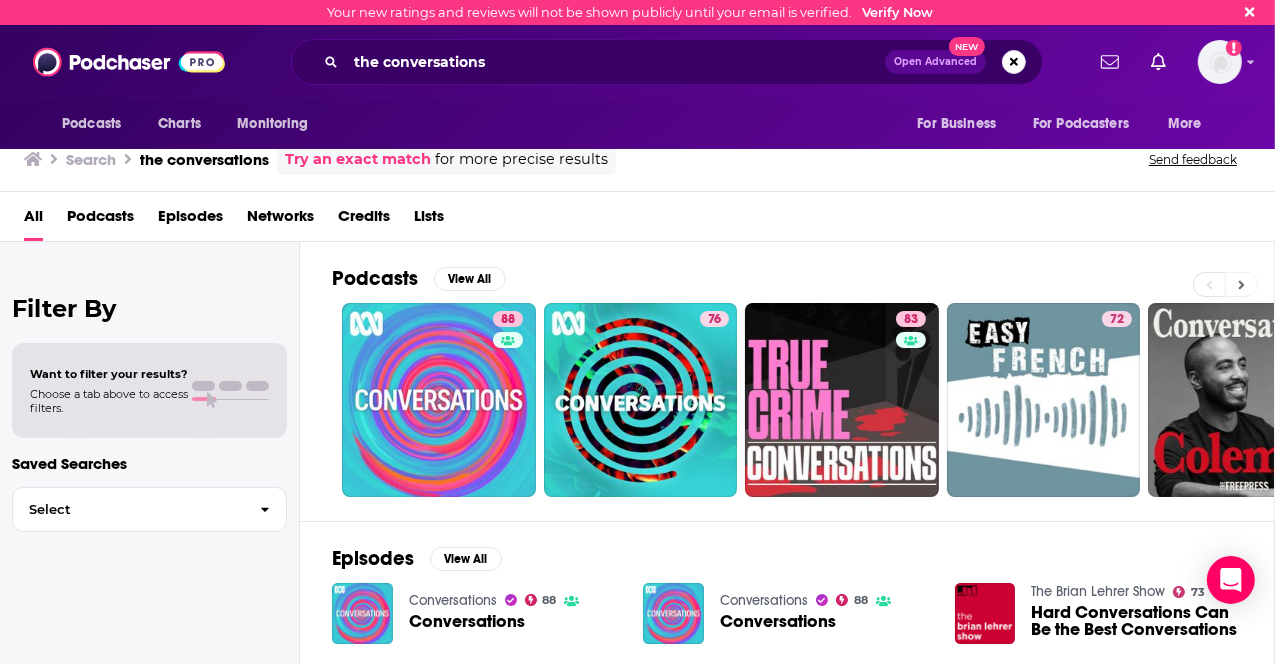 click at bounding box center [1241, 284] 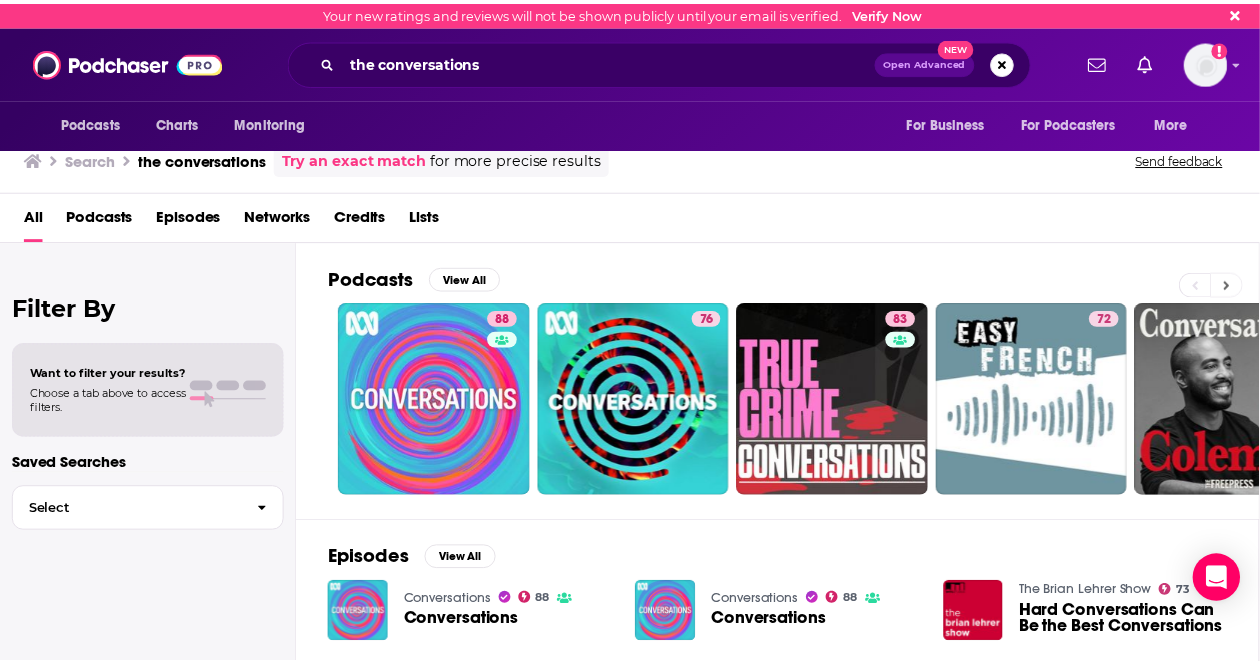 scroll, scrollTop: 0, scrollLeft: 672, axis: horizontal 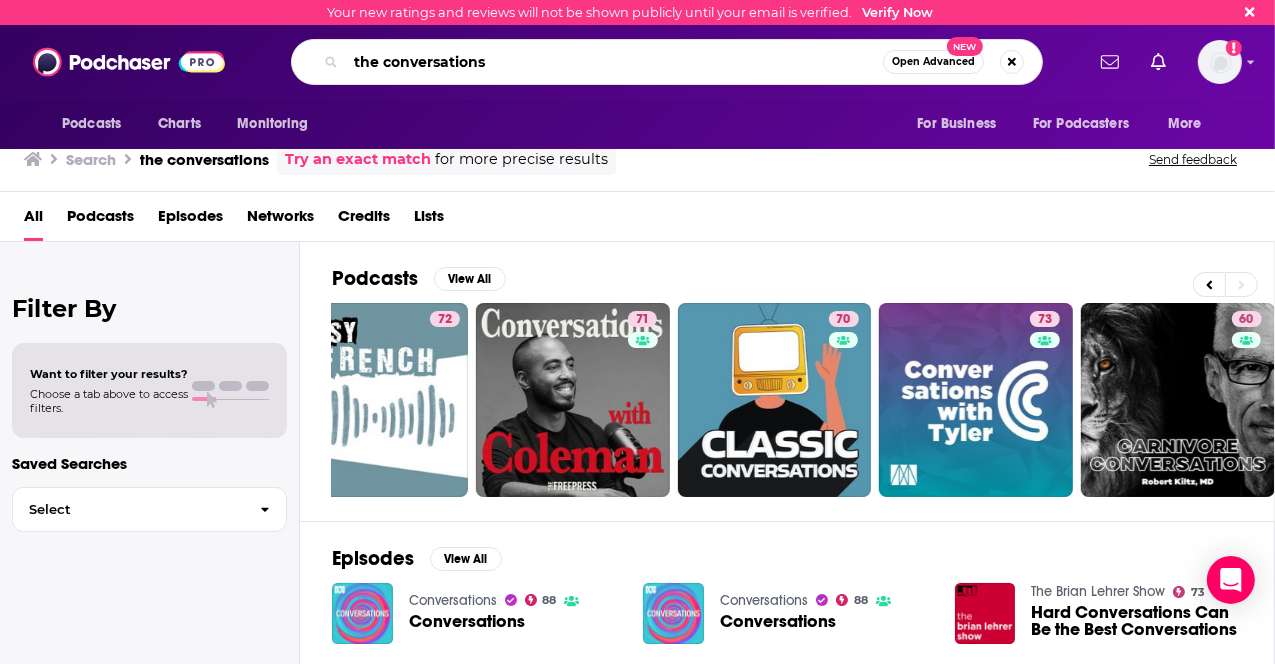 click on "the conversations" at bounding box center [614, 62] 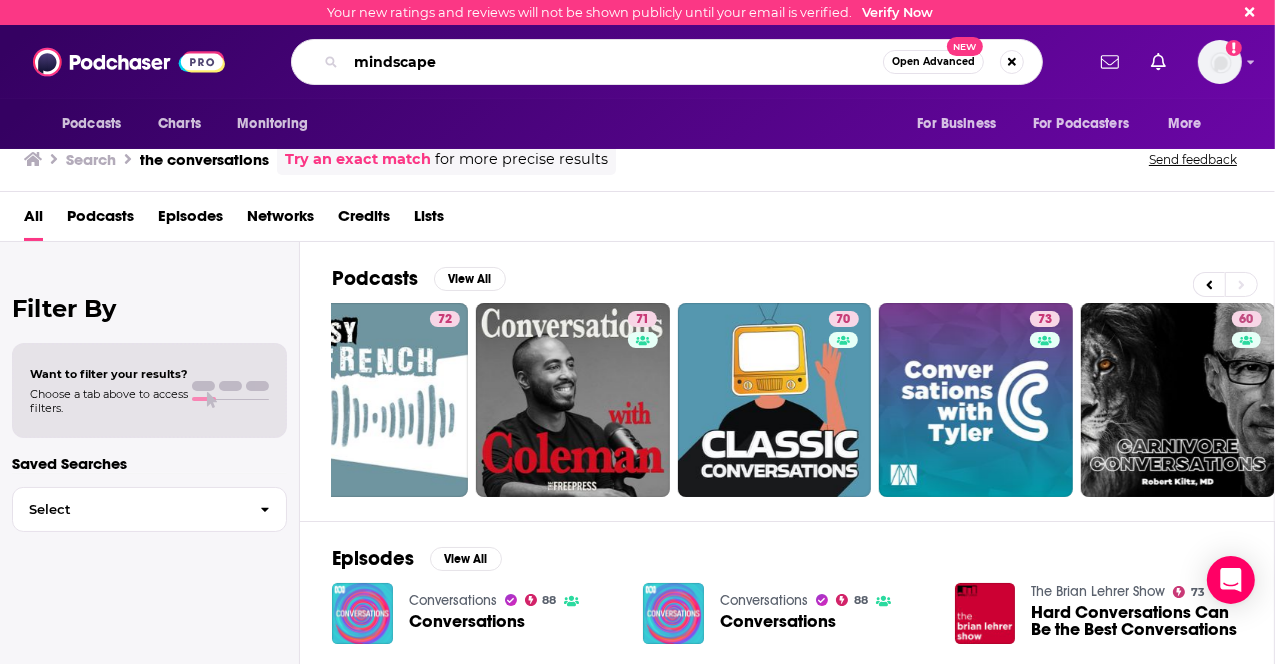 type on "mindscape" 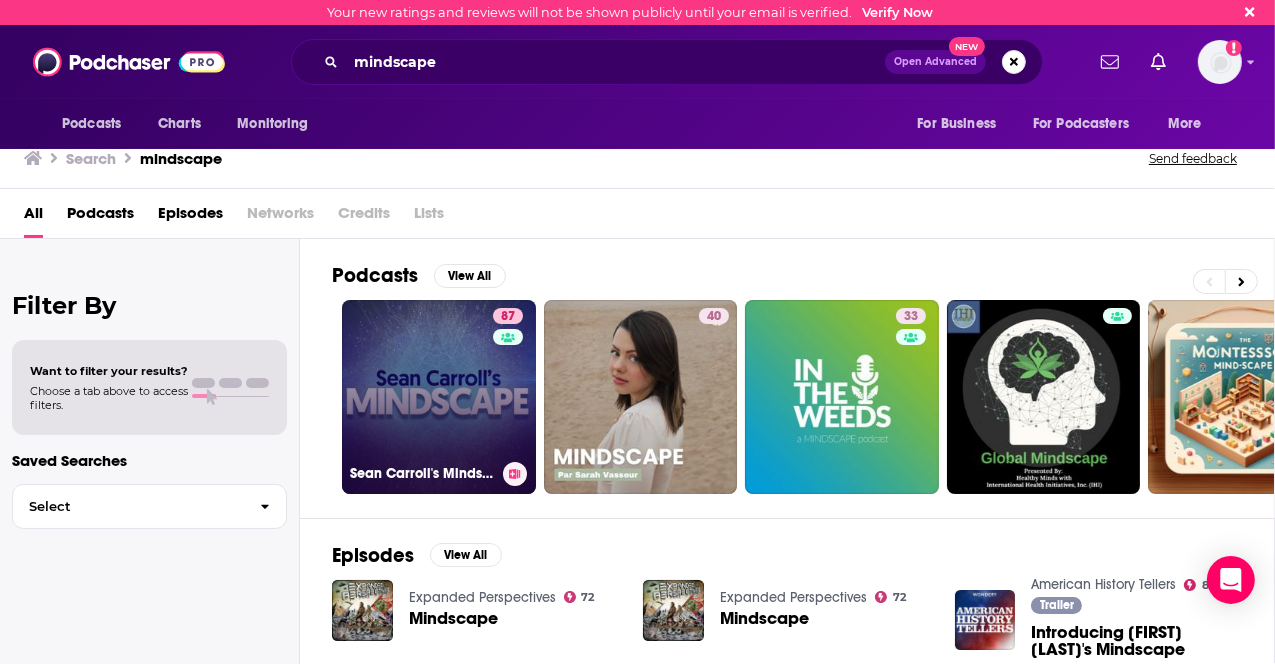 click on "87 Sean Carroll's Mindscape: Science, Society, Philosophy, Culture, Arts, and Ideas" at bounding box center (439, 397) 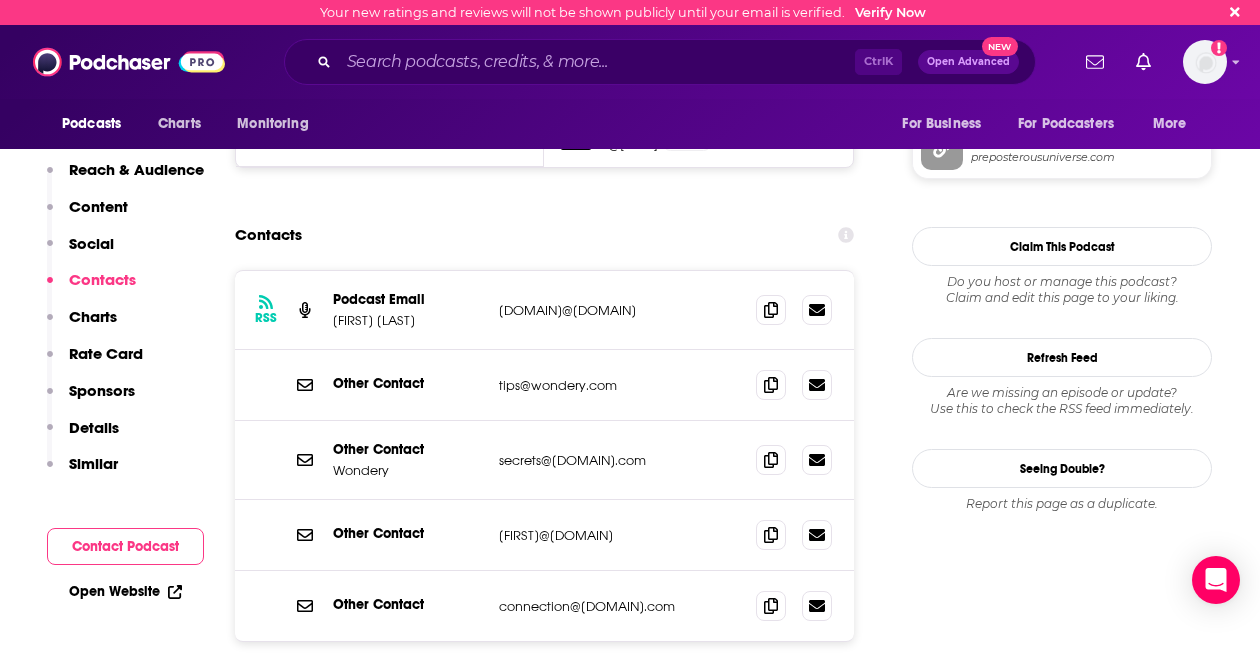scroll, scrollTop: 1800, scrollLeft: 0, axis: vertical 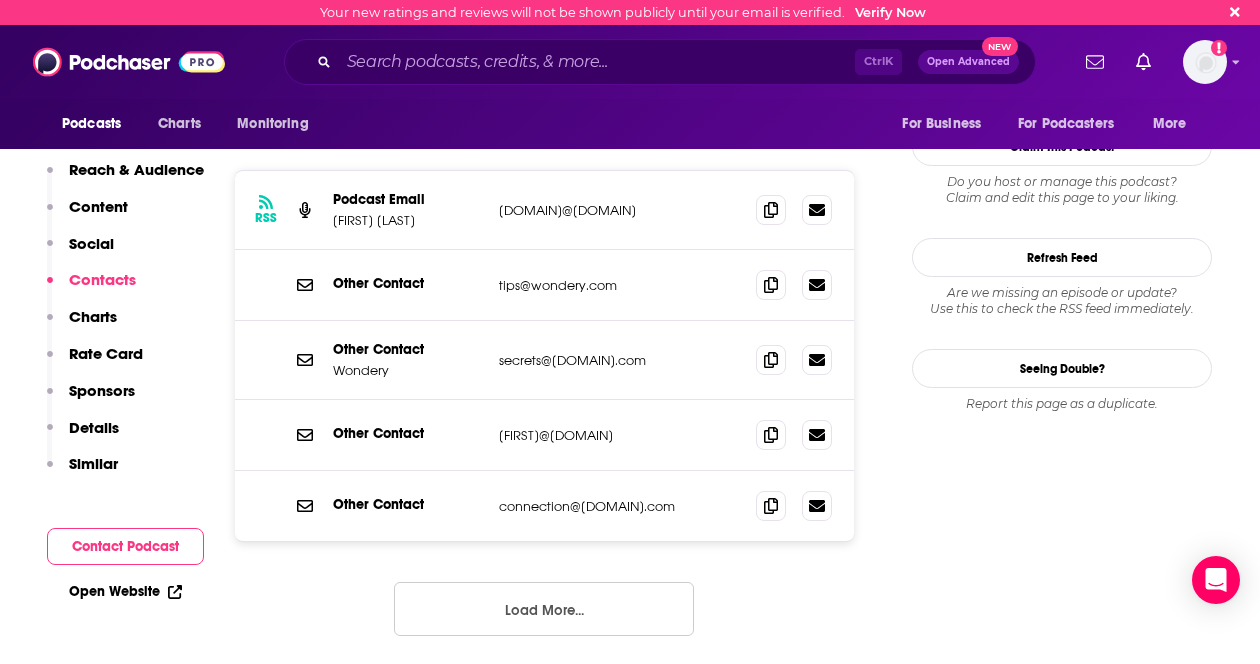 click on "Load More..." at bounding box center [544, 609] 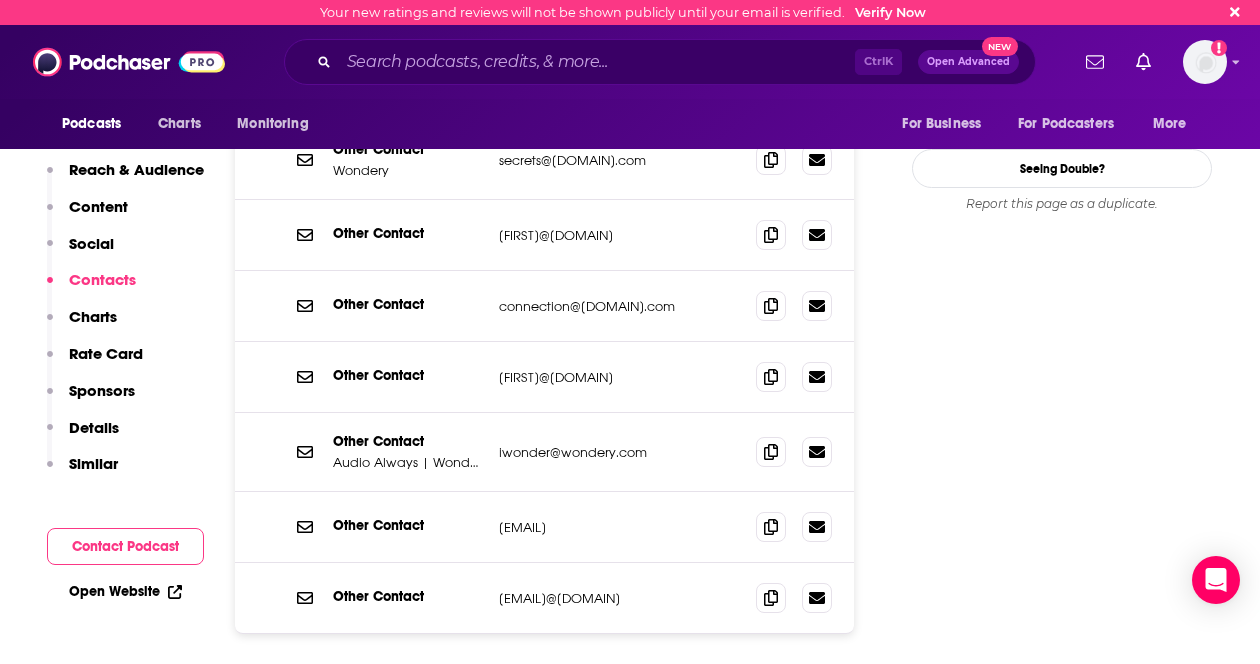 scroll, scrollTop: 2100, scrollLeft: 0, axis: vertical 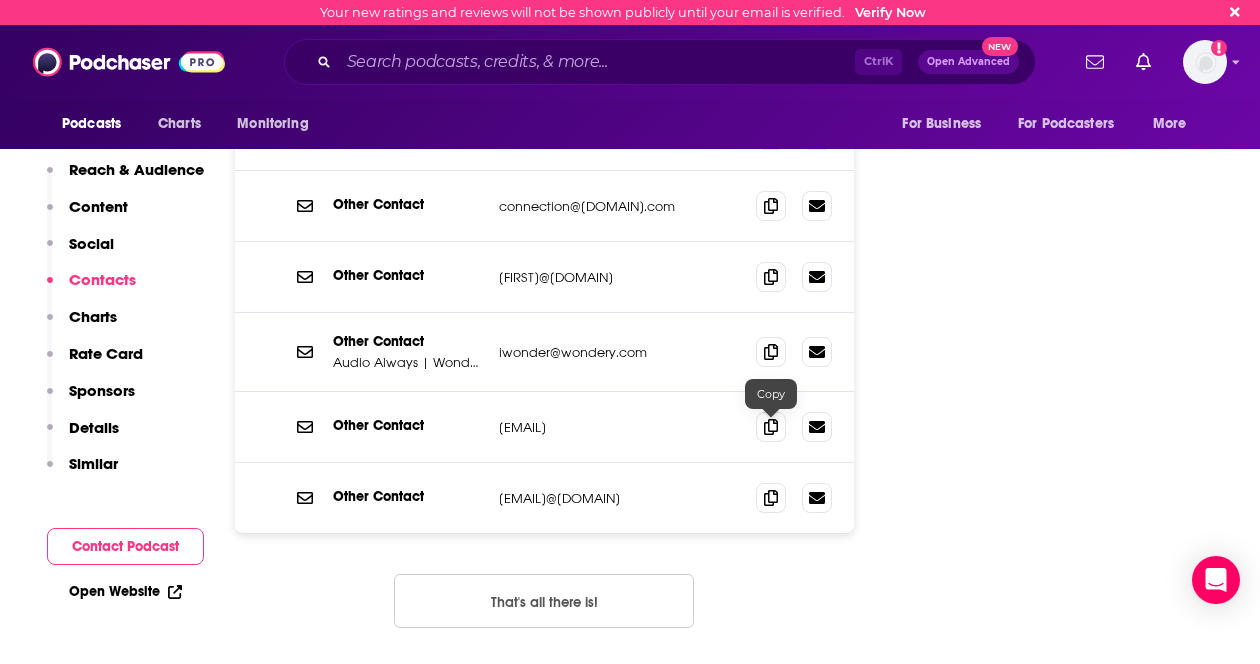 click on "Copy Link Followers 76 +72 Official Website preposterousuniverse.com RSS Feed rss.art19.com [FIRST] Carroll's Mindscape preposterousuniverse.com Claim This Podcast Do you host or manage this podcast? Claim and edit this page to your liking. Refresh Feed Are we missing an episode or update? Use this to check the RSS feed immediately. Seeing Double? Report this page as a duplicate." at bounding box center [1062, 4053] 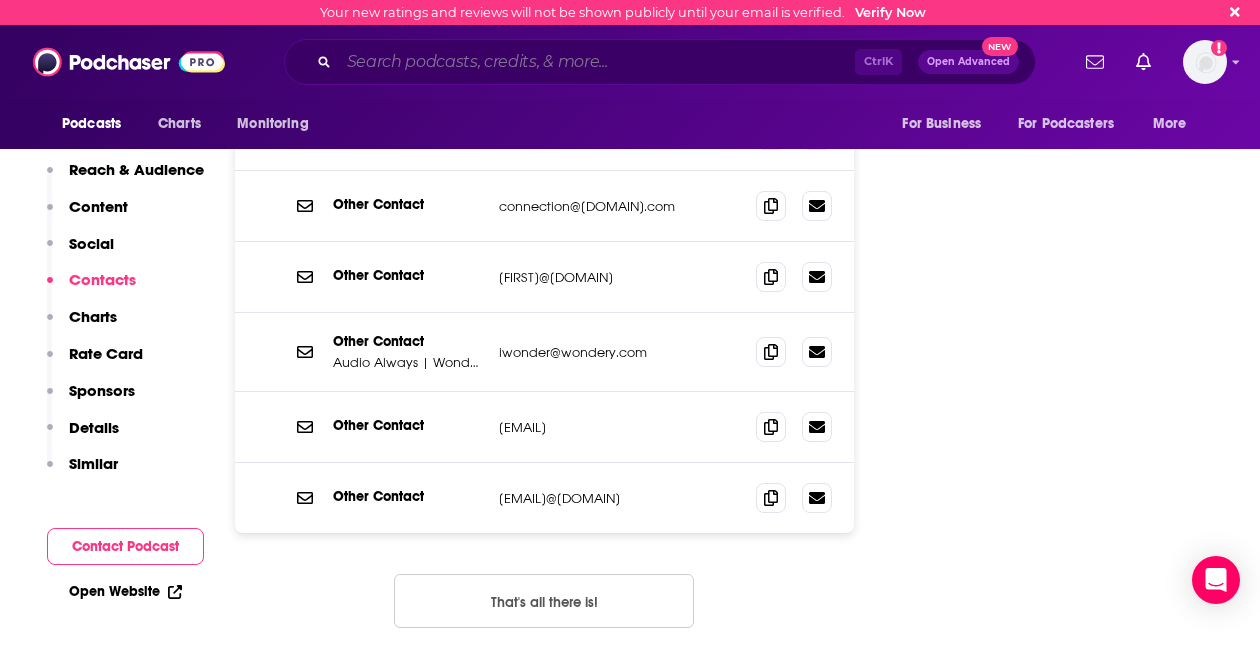 click at bounding box center [597, 62] 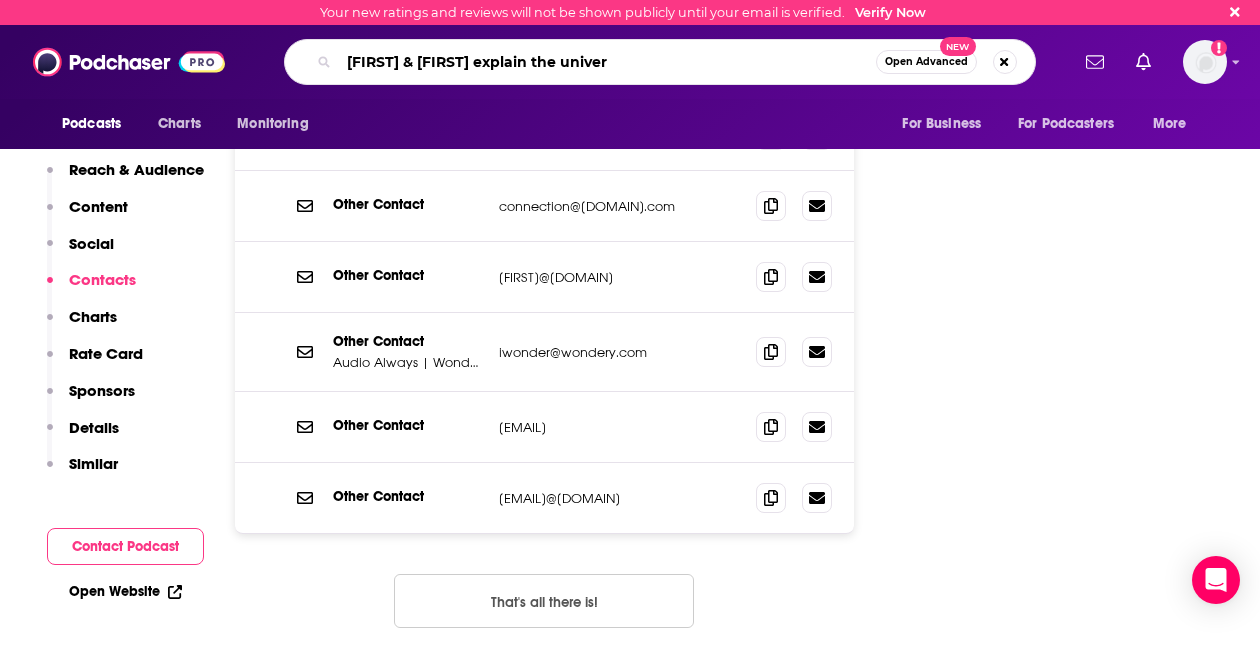 type on "[FIRST] & [FIRST] explain the univers" 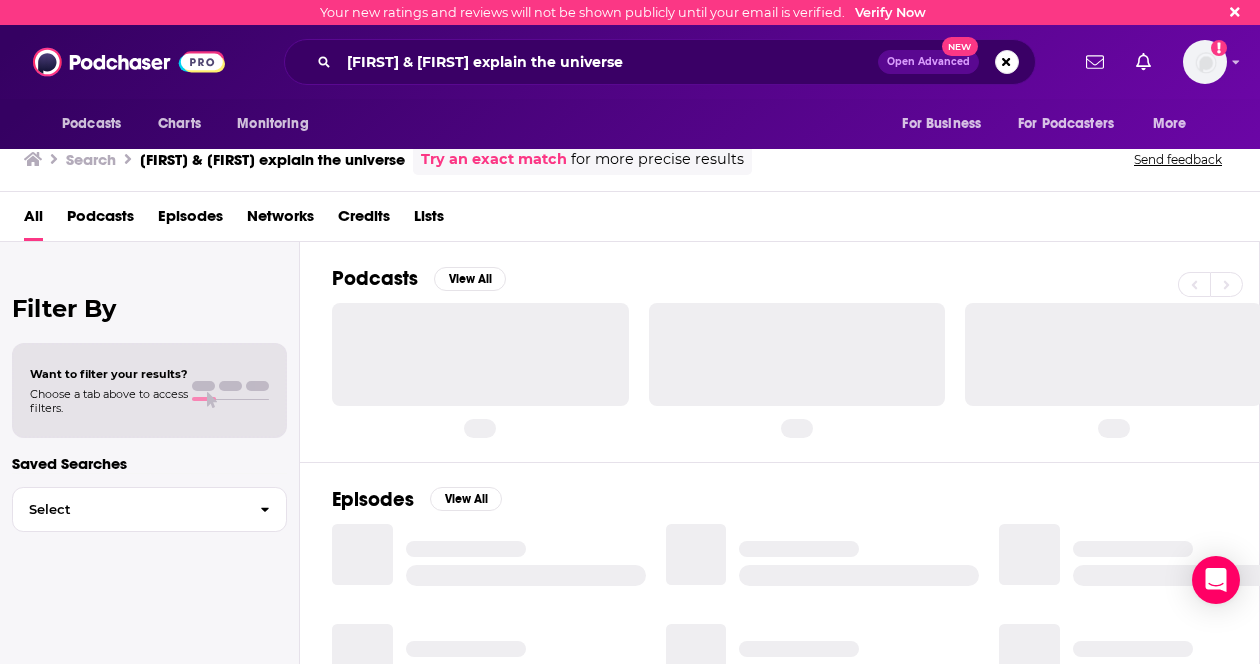 scroll, scrollTop: 0, scrollLeft: 0, axis: both 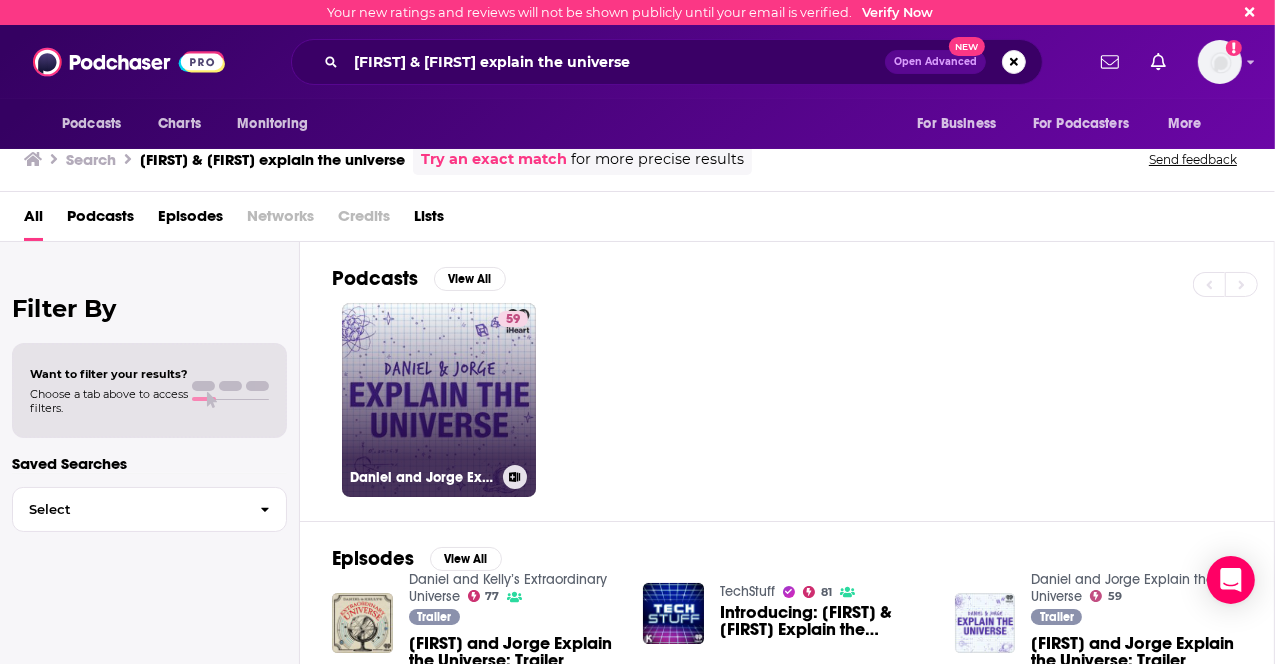 click on "59 [FIRST] and Jorge Explain the Universe" at bounding box center [439, 400] 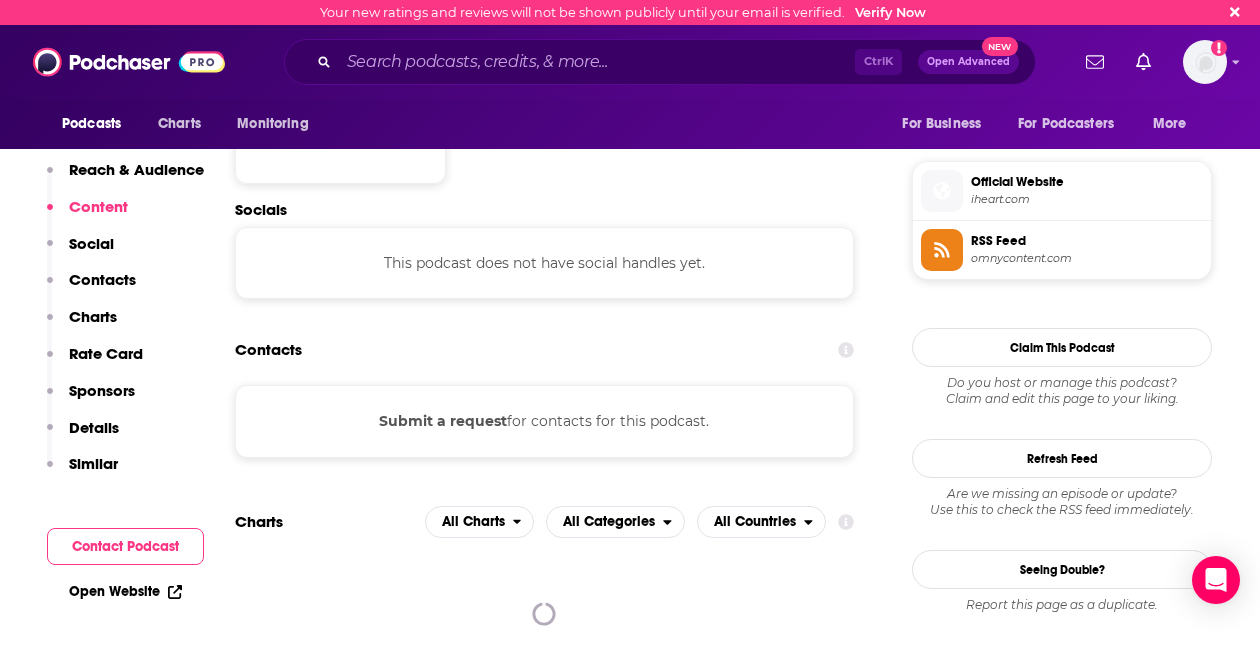 scroll, scrollTop: 1736, scrollLeft: 0, axis: vertical 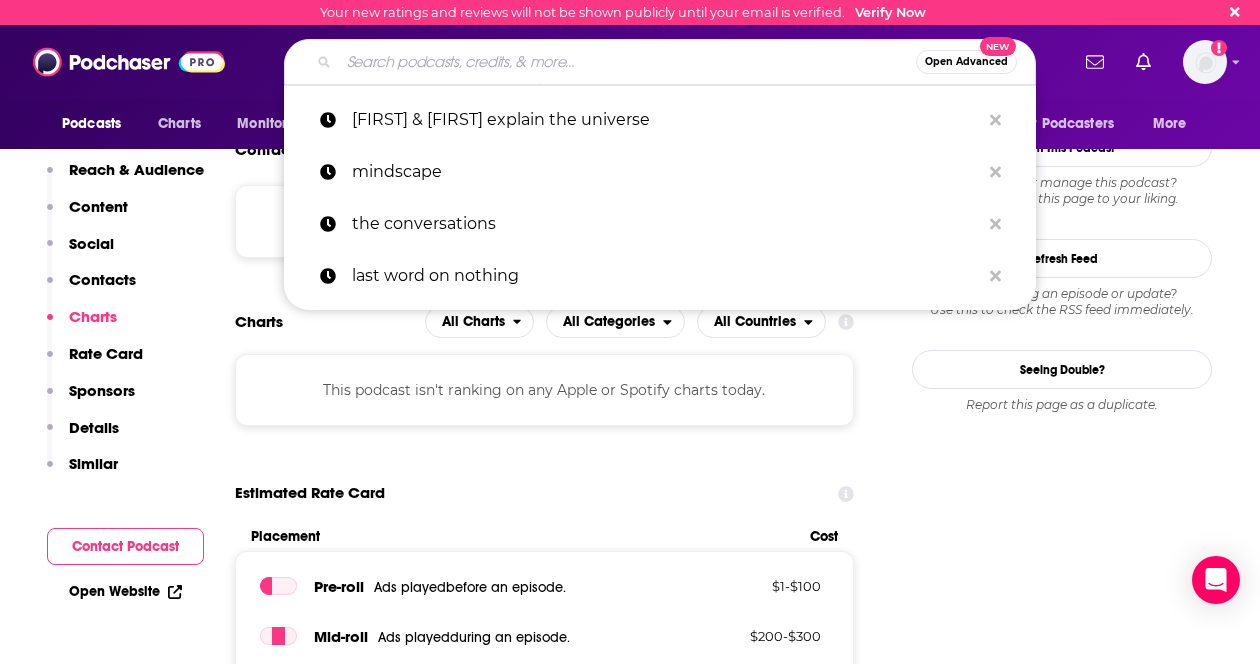 click at bounding box center (627, 62) 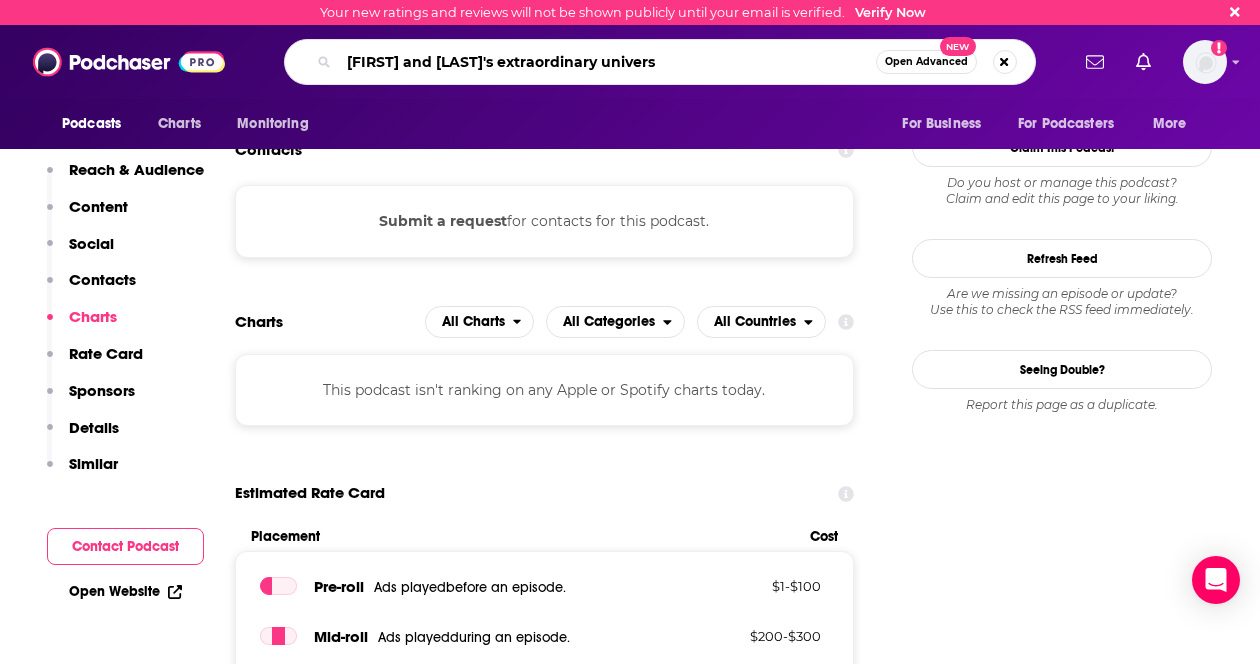 type on "[FIRST] and [LAST]'s extraordinary universe" 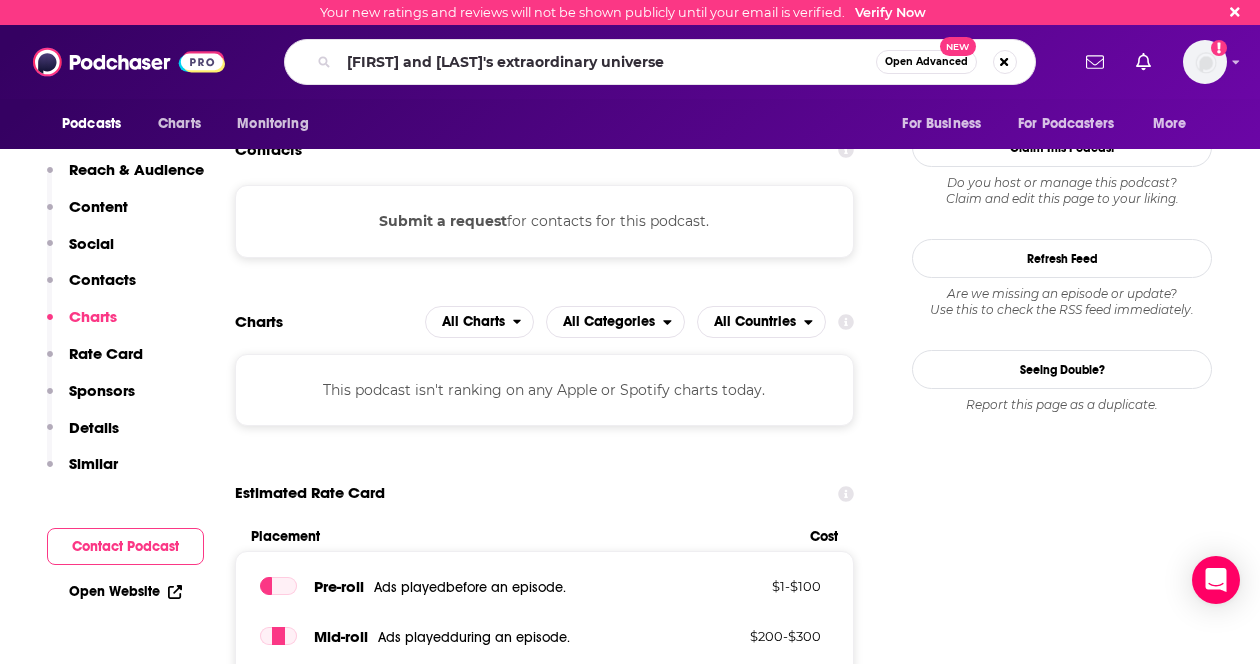scroll, scrollTop: 0, scrollLeft: 0, axis: both 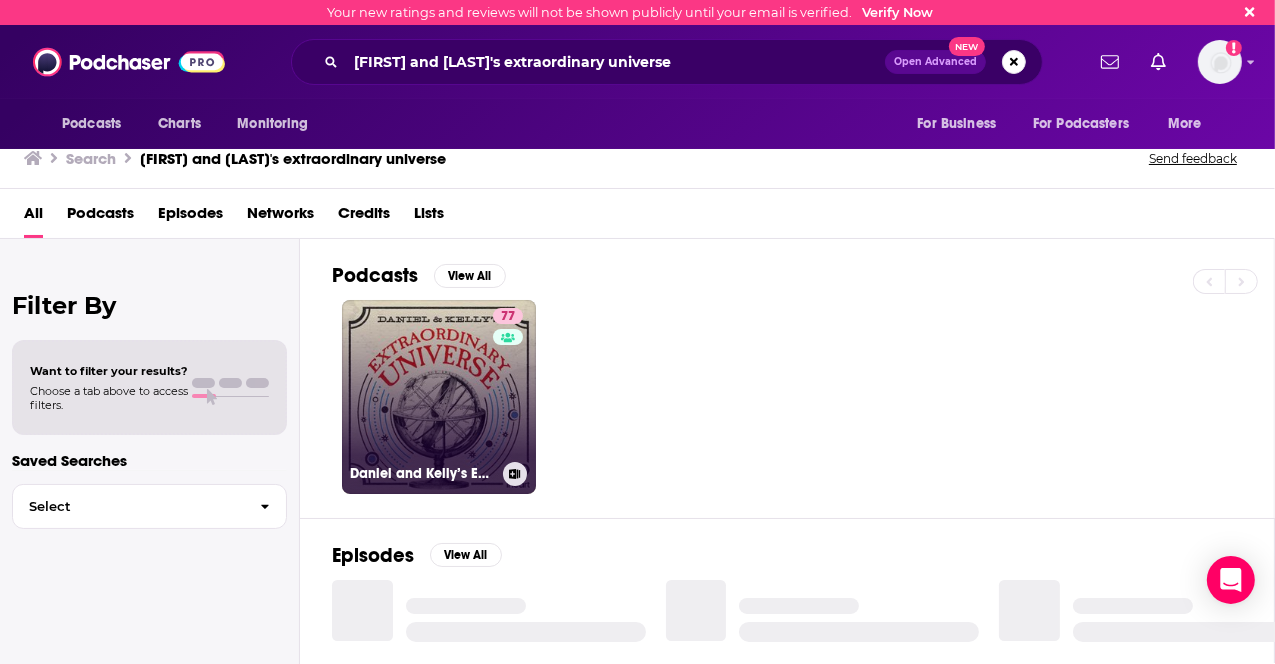 click on "[NUMBER] [FIRST] and [FIRST]'s Extraordinary Universe" at bounding box center (439, 397) 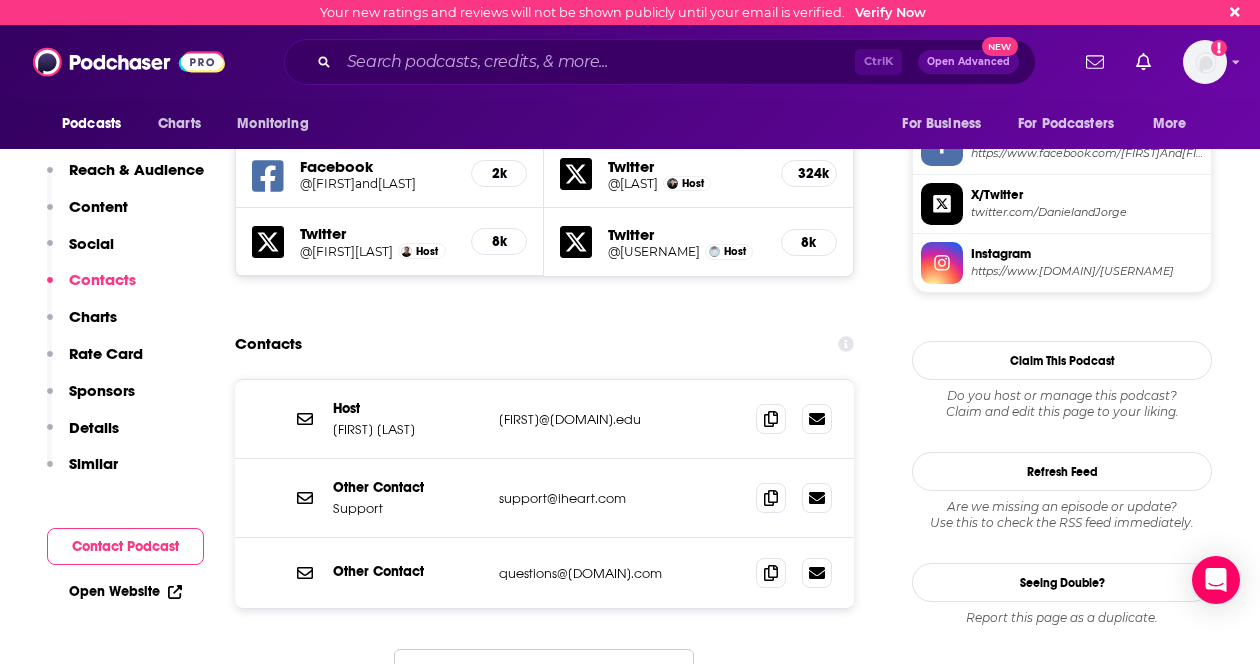 scroll, scrollTop: 1800, scrollLeft: 0, axis: vertical 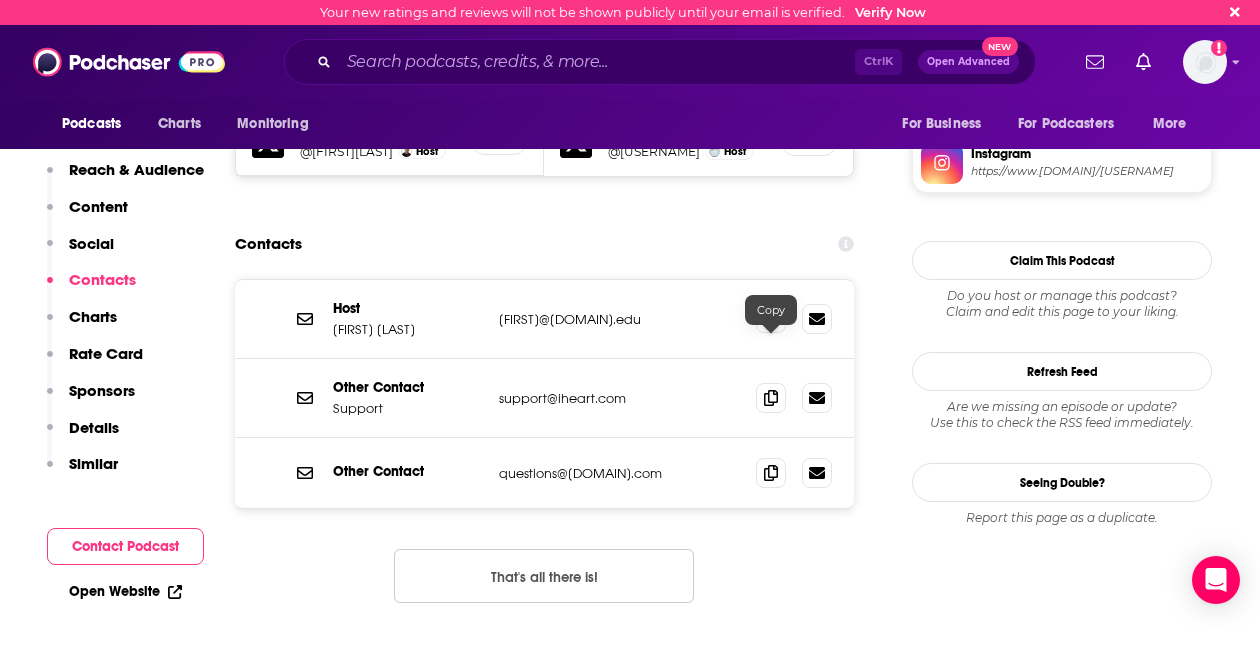 click 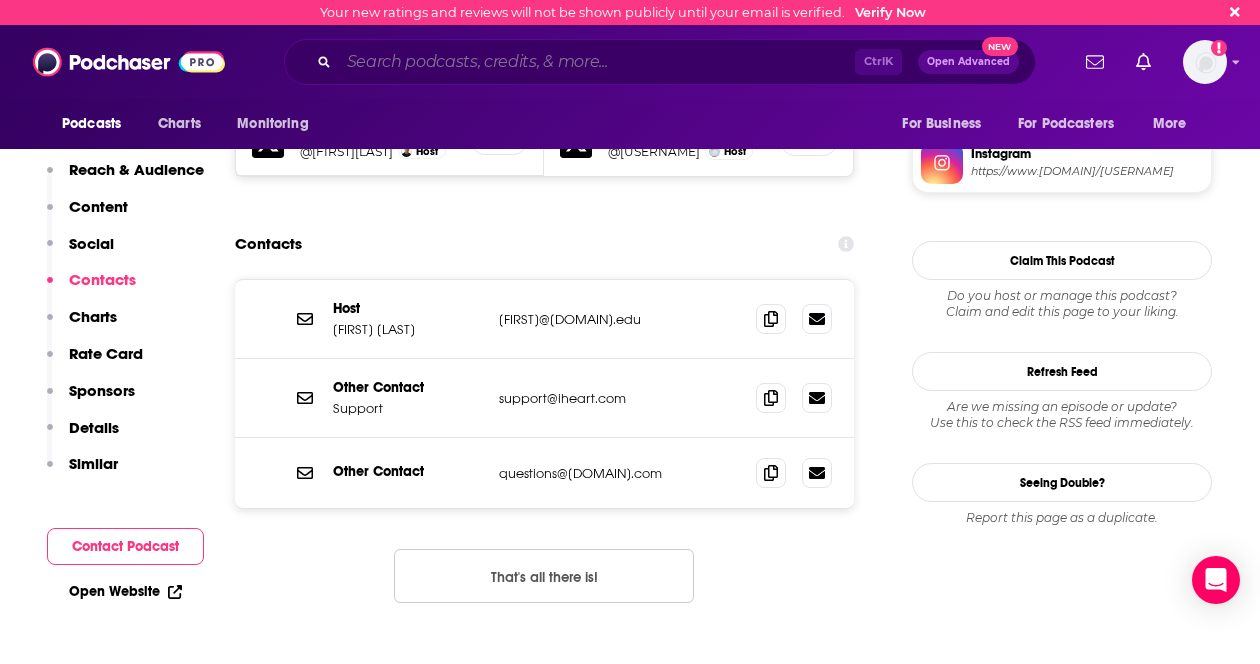 click at bounding box center [597, 62] 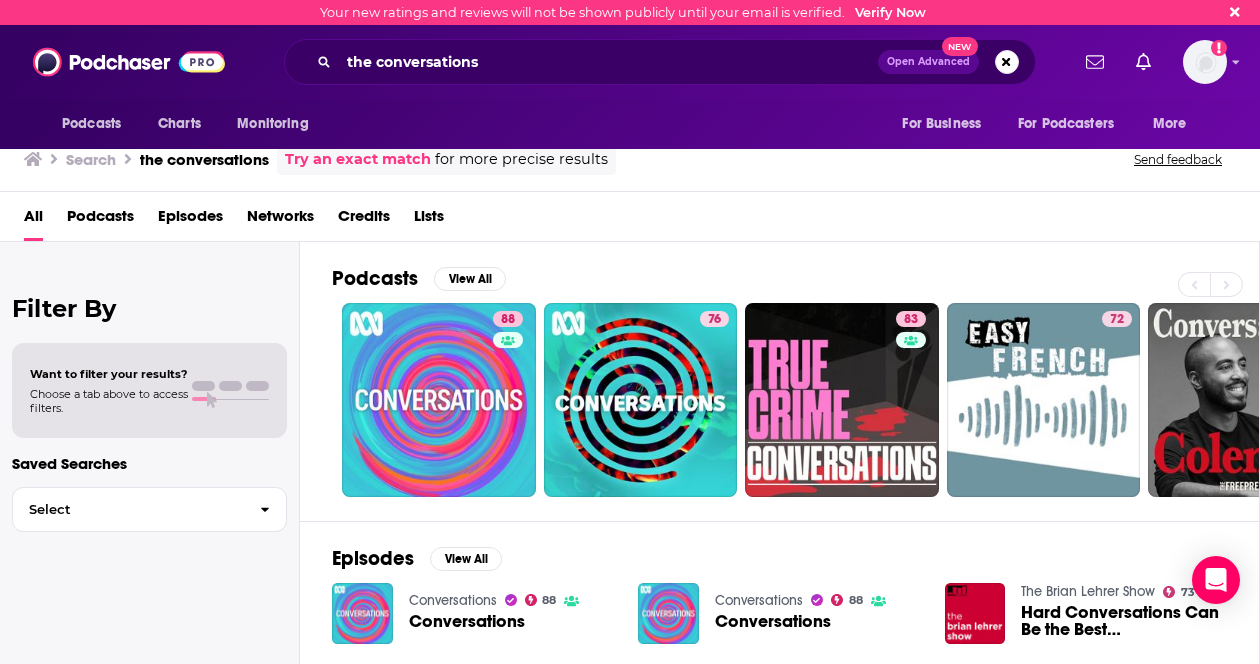scroll, scrollTop: 0, scrollLeft: 0, axis: both 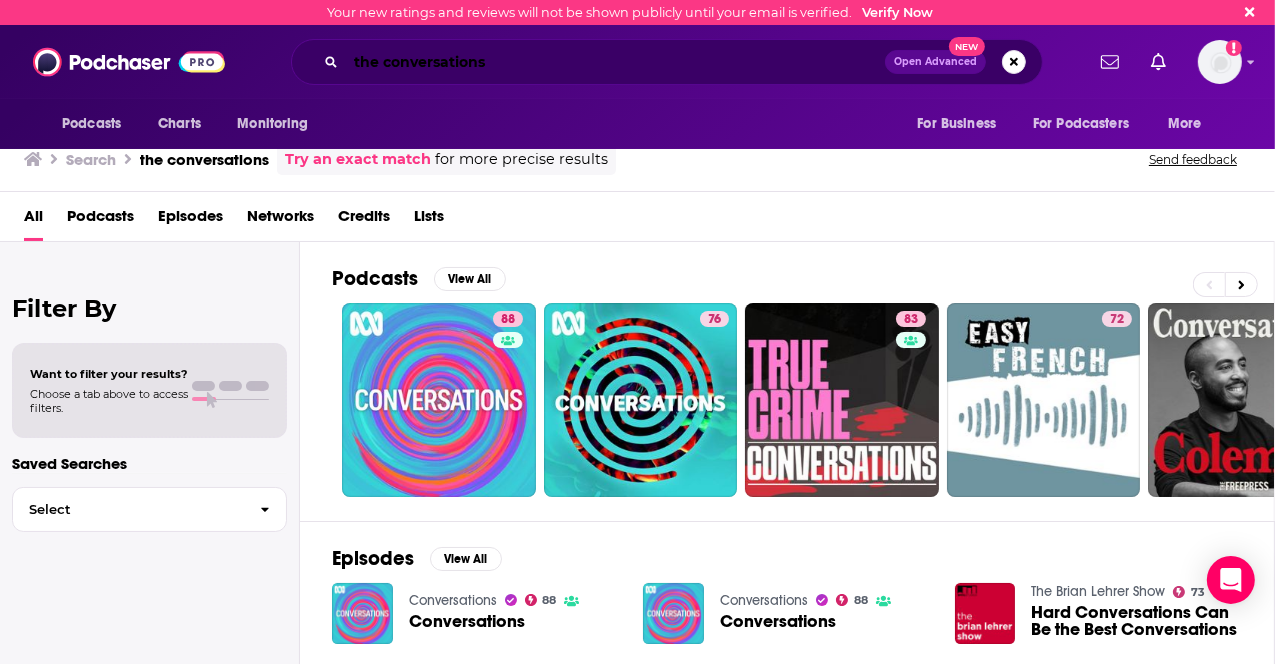 click on "the conversations" at bounding box center (615, 62) 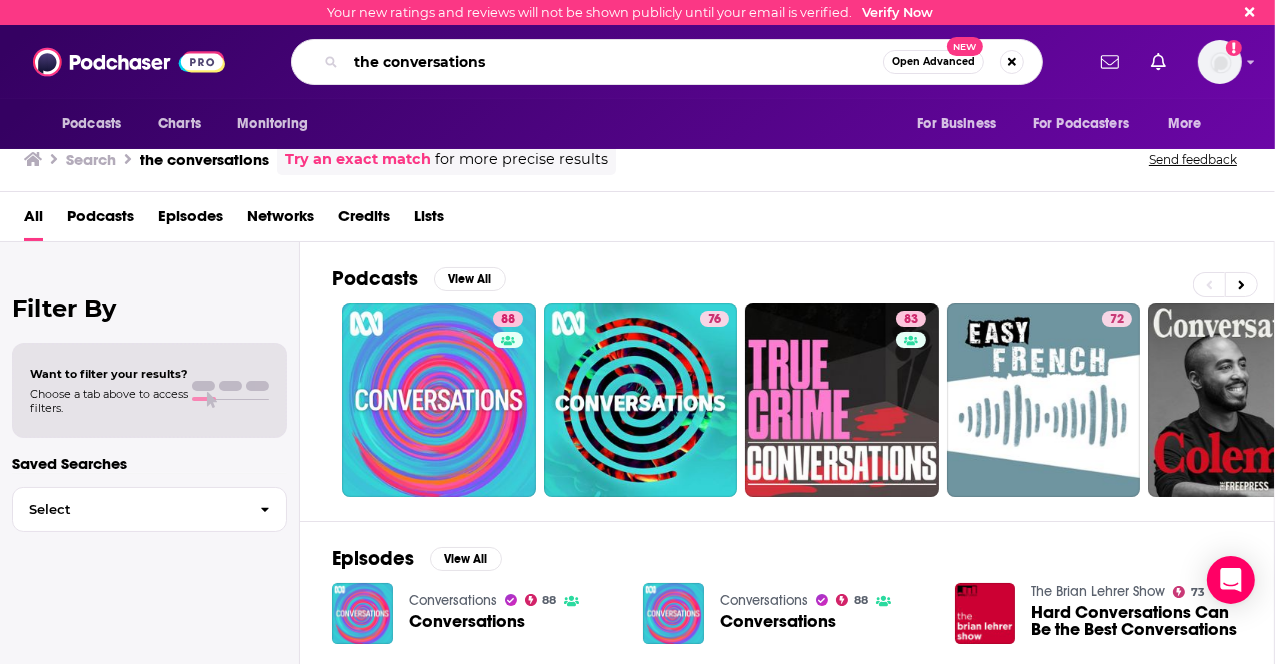 click on "the conversations" at bounding box center [614, 62] 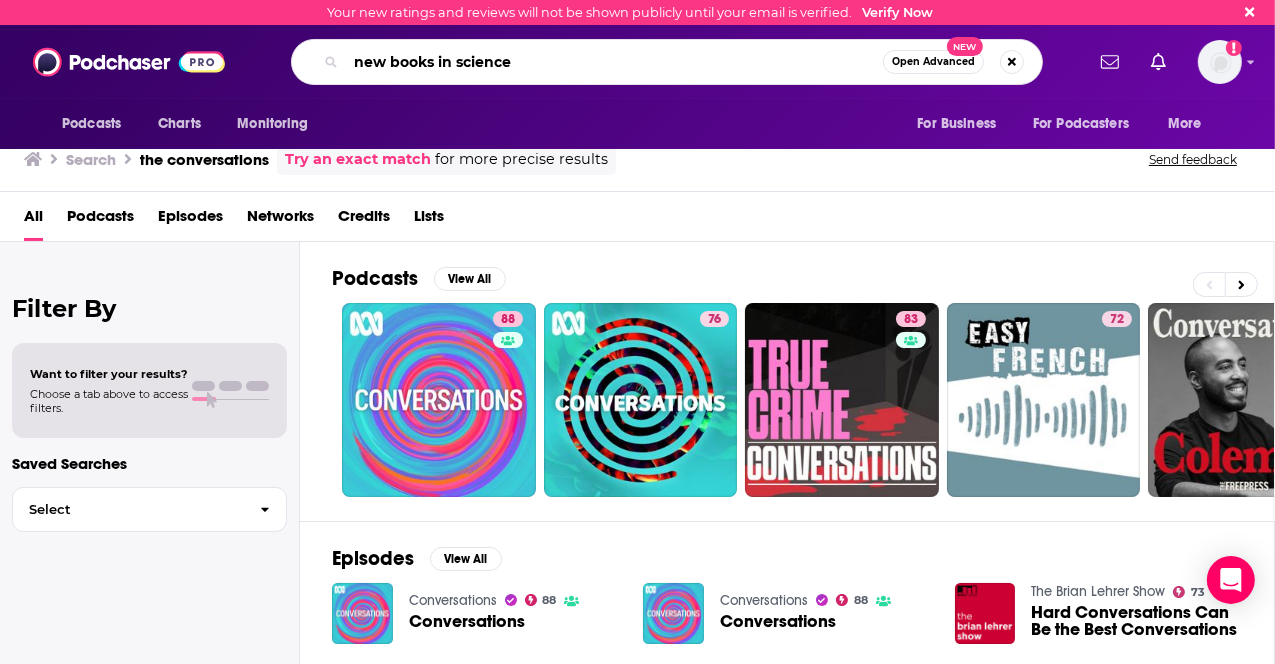type on "new books in science" 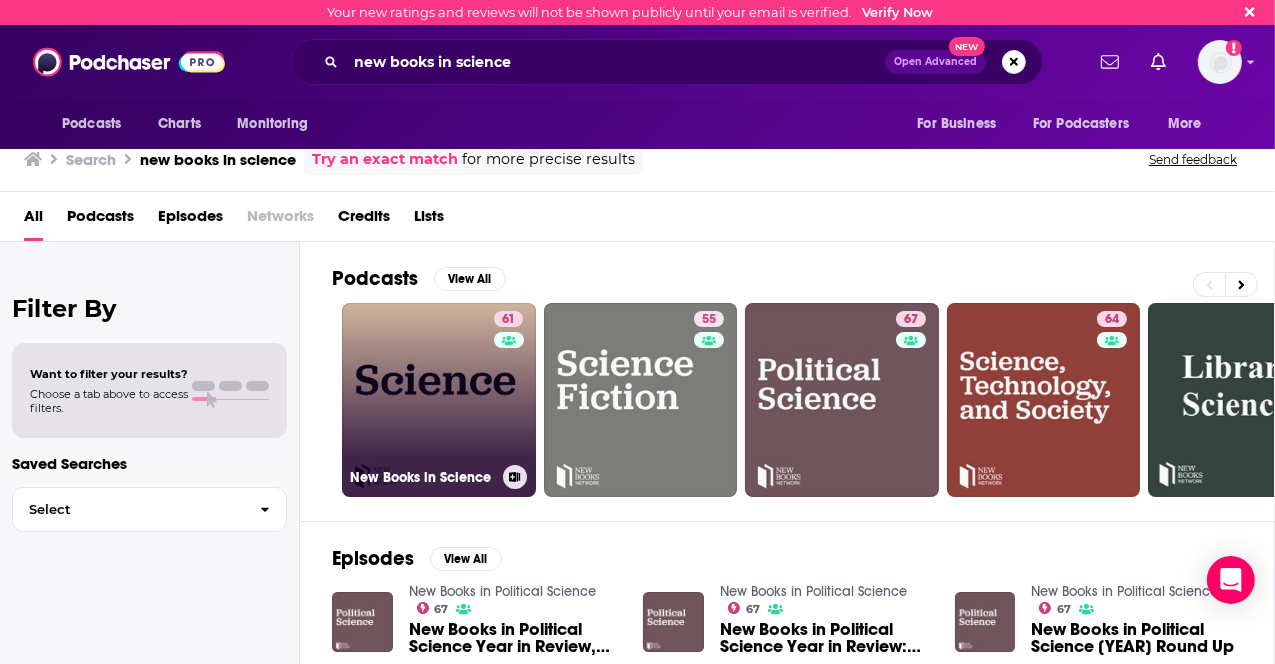 click on "61 New Books in Science" at bounding box center [439, 400] 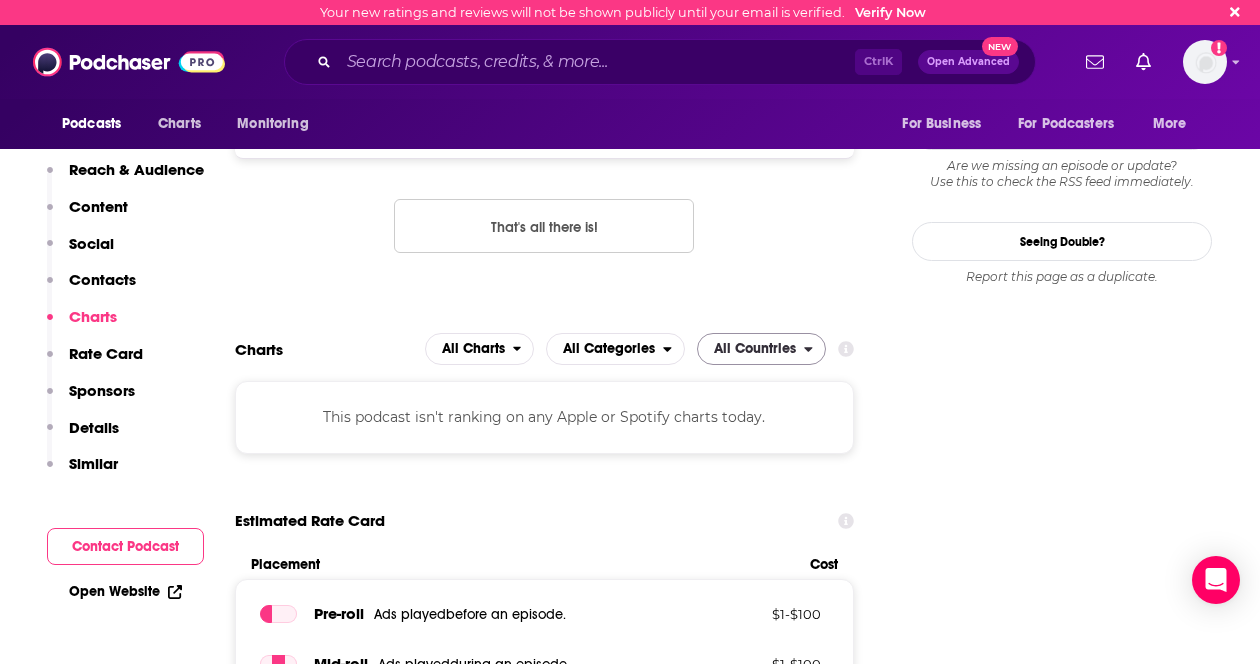 scroll, scrollTop: 1900, scrollLeft: 0, axis: vertical 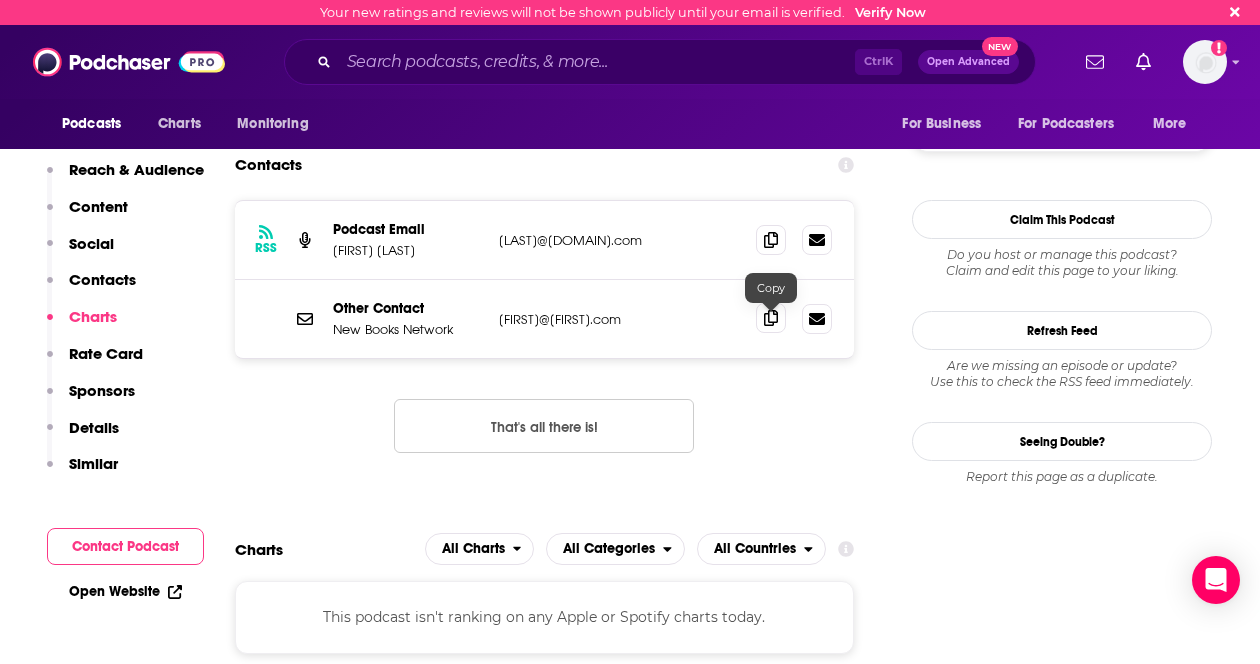 click 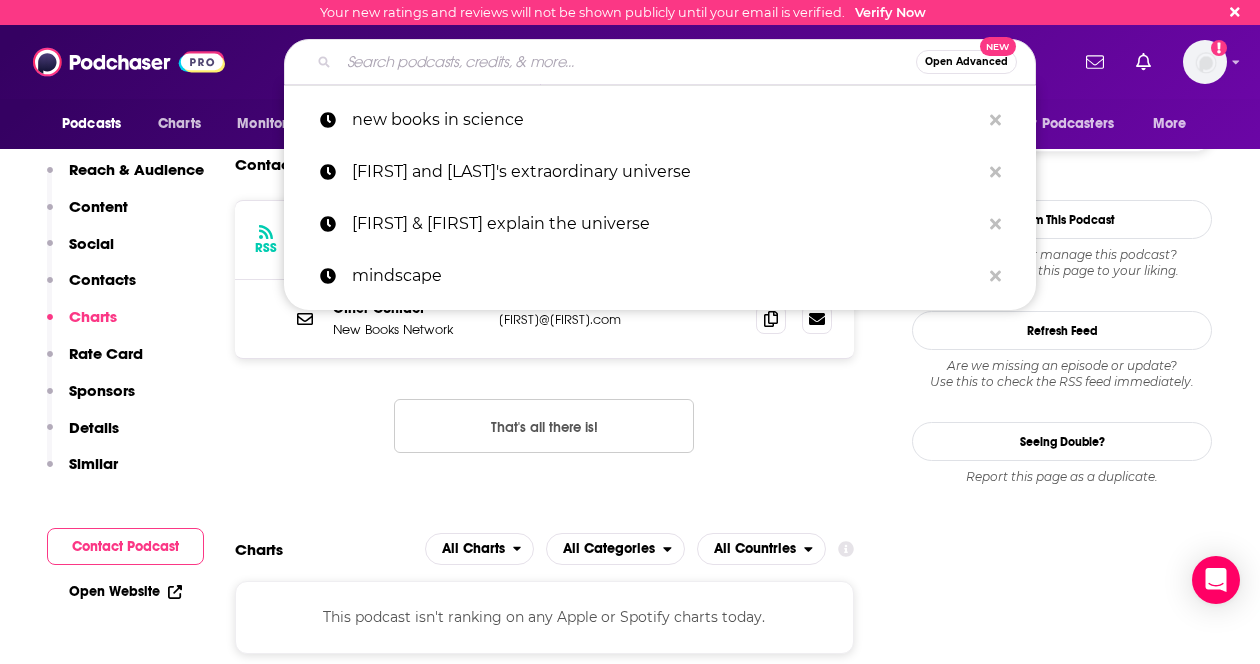 click at bounding box center [627, 62] 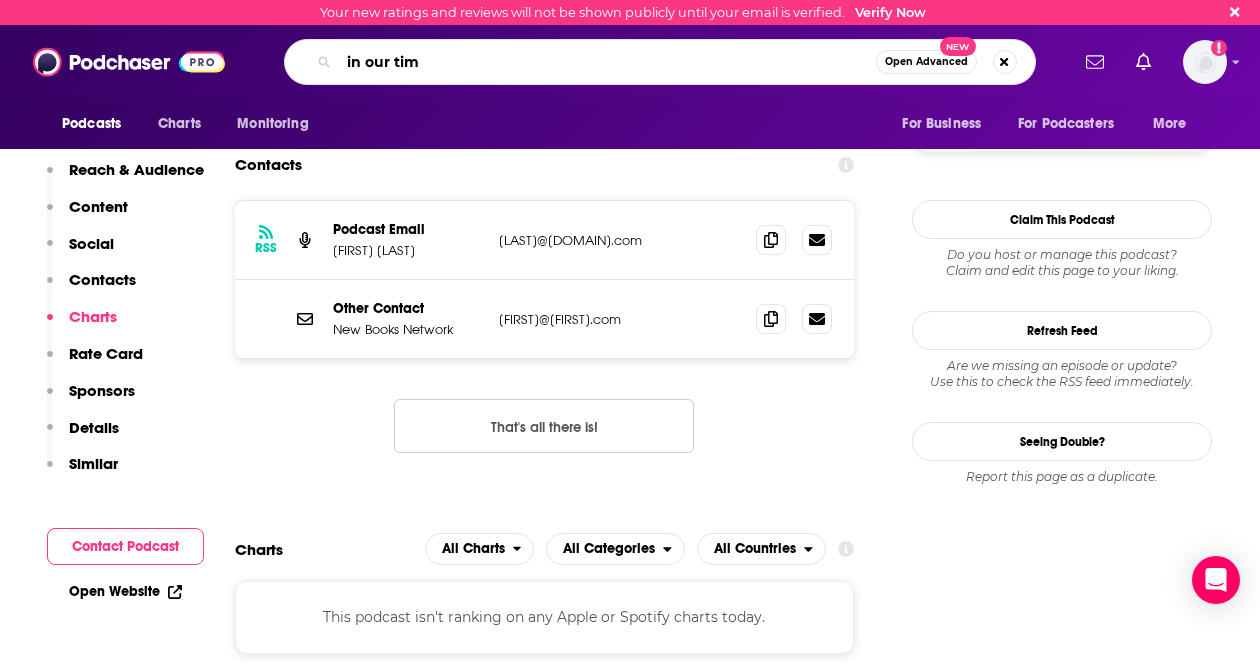 type on "in our time" 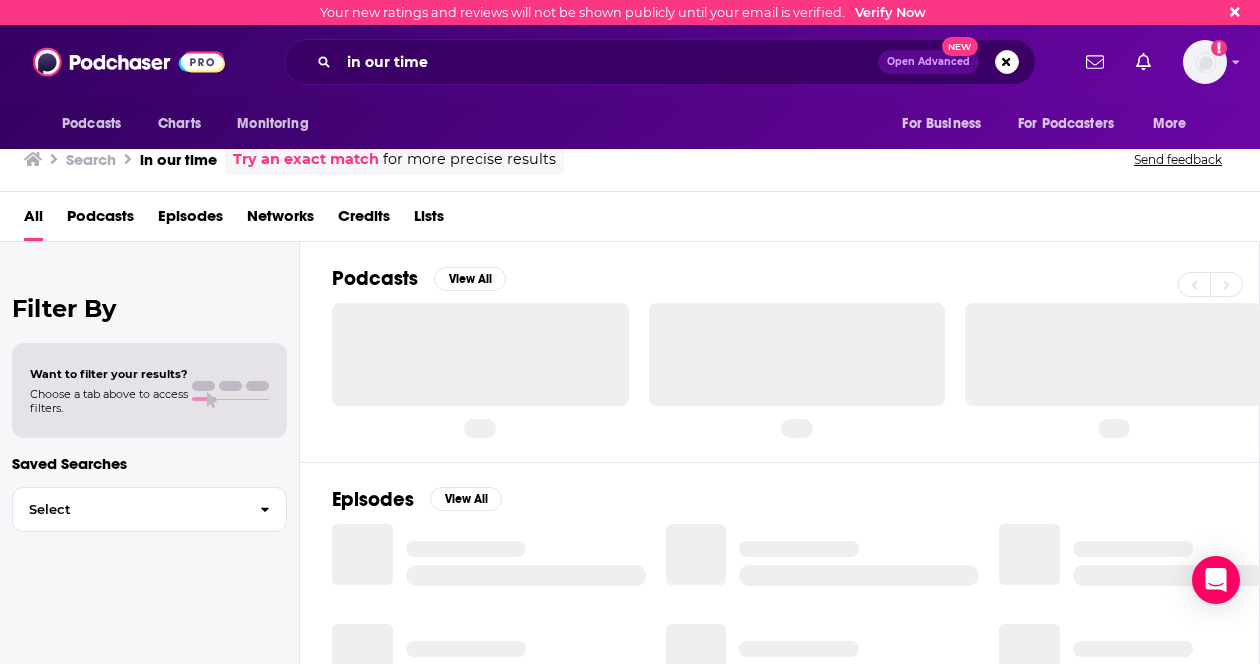 scroll, scrollTop: 0, scrollLeft: 0, axis: both 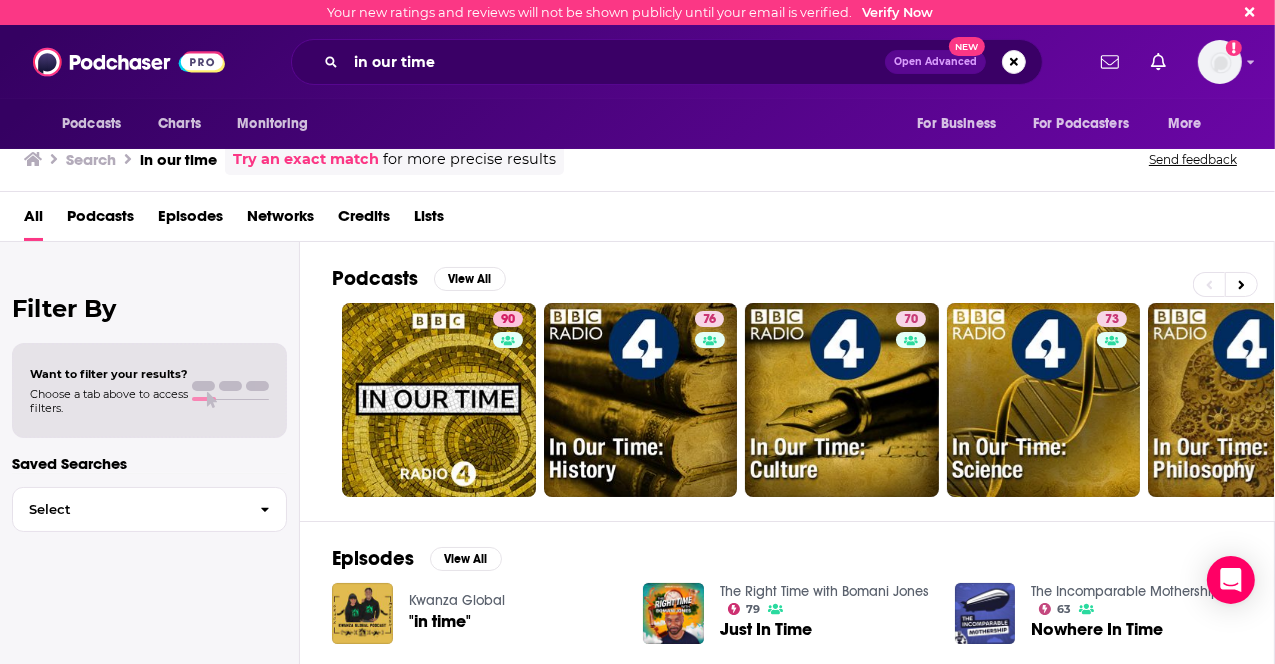click on "Search in our time Try an exact match for more precise results Send feedback" at bounding box center [637, 156] 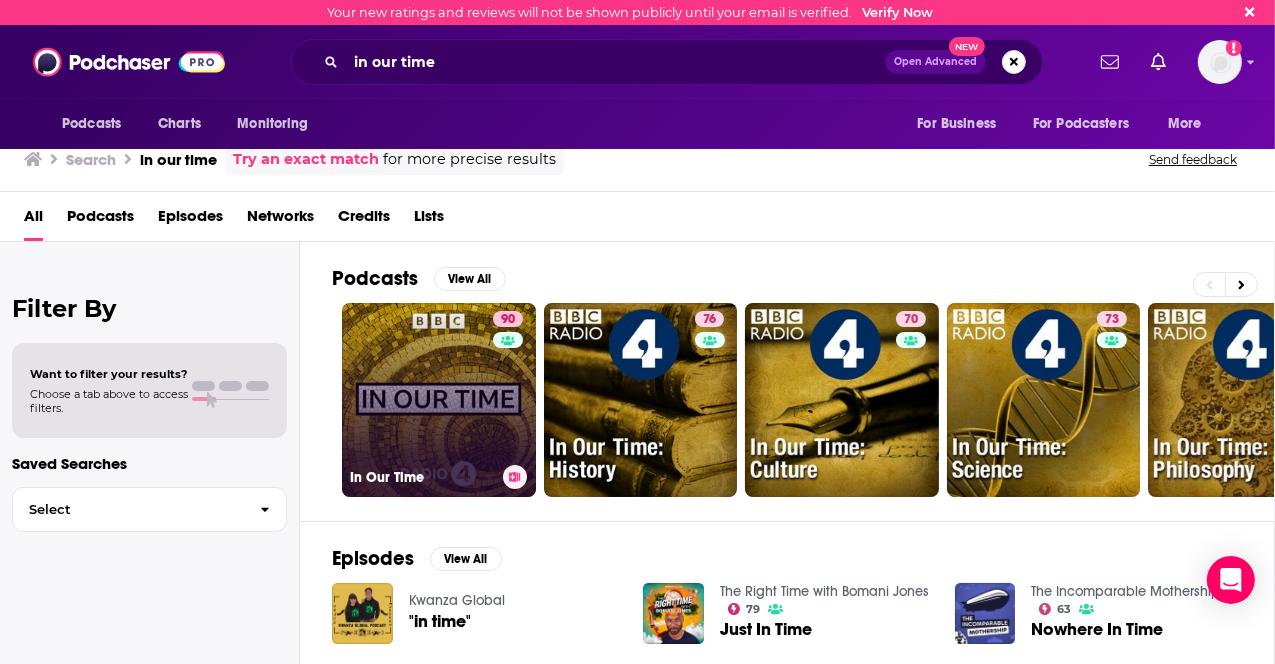 click on "[NUMBER] In Our Time" at bounding box center (439, 400) 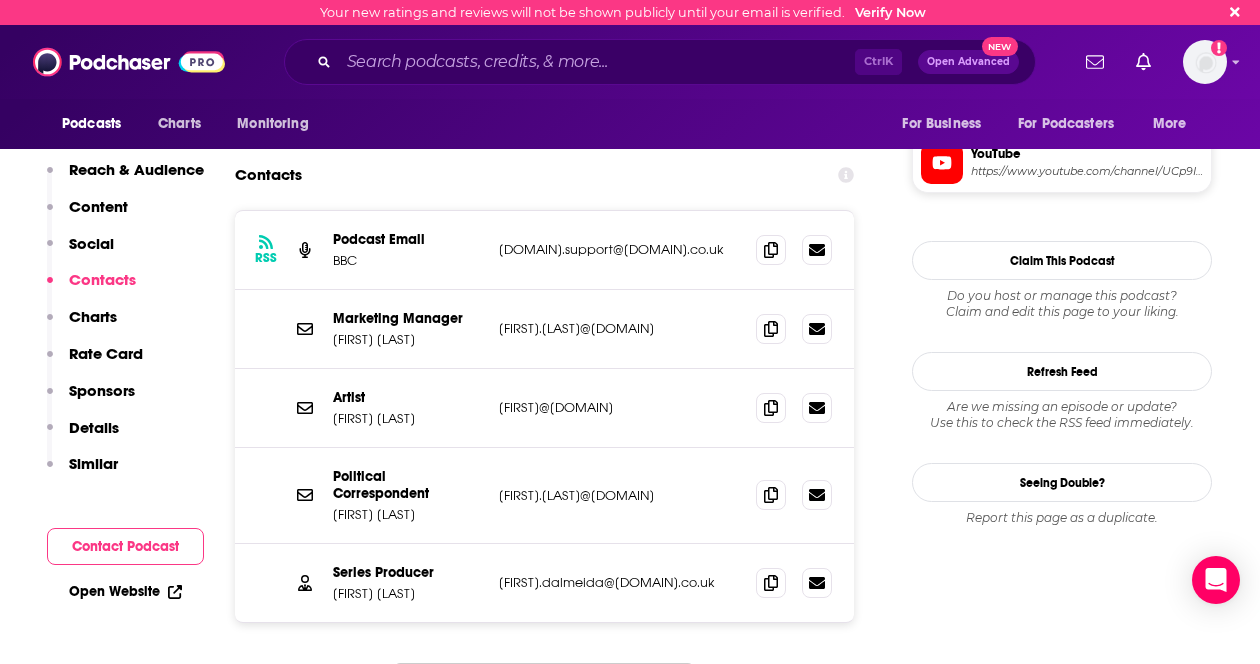 scroll, scrollTop: 1900, scrollLeft: 0, axis: vertical 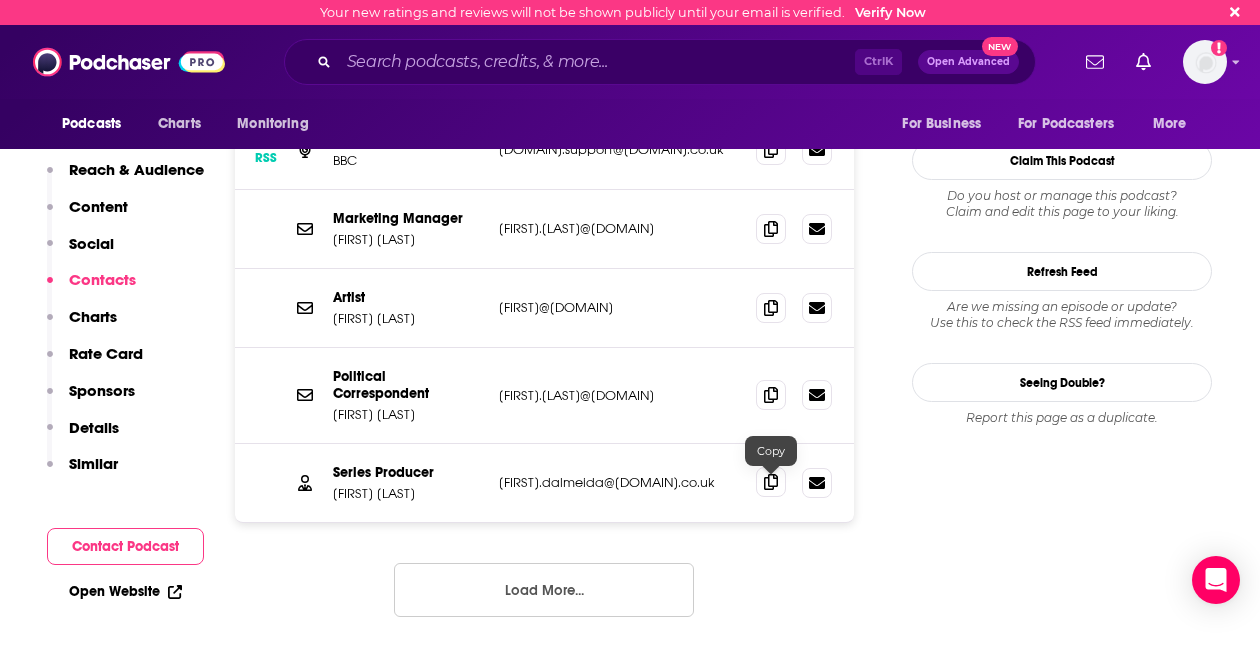click 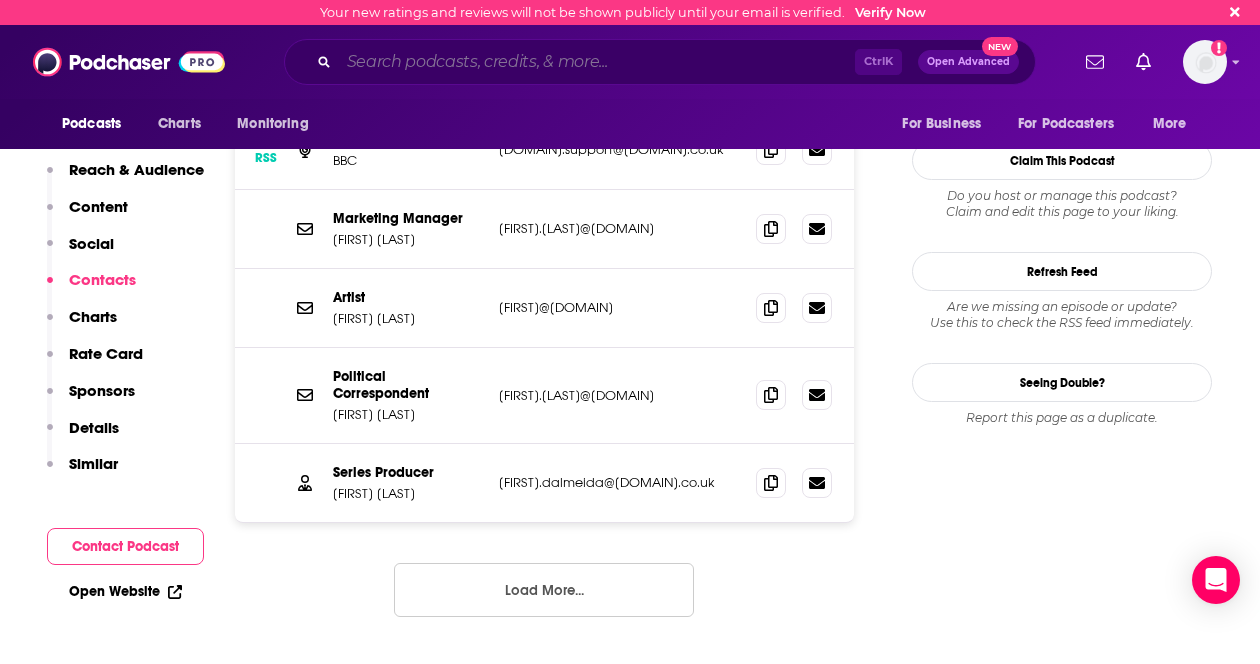 click at bounding box center (597, 62) 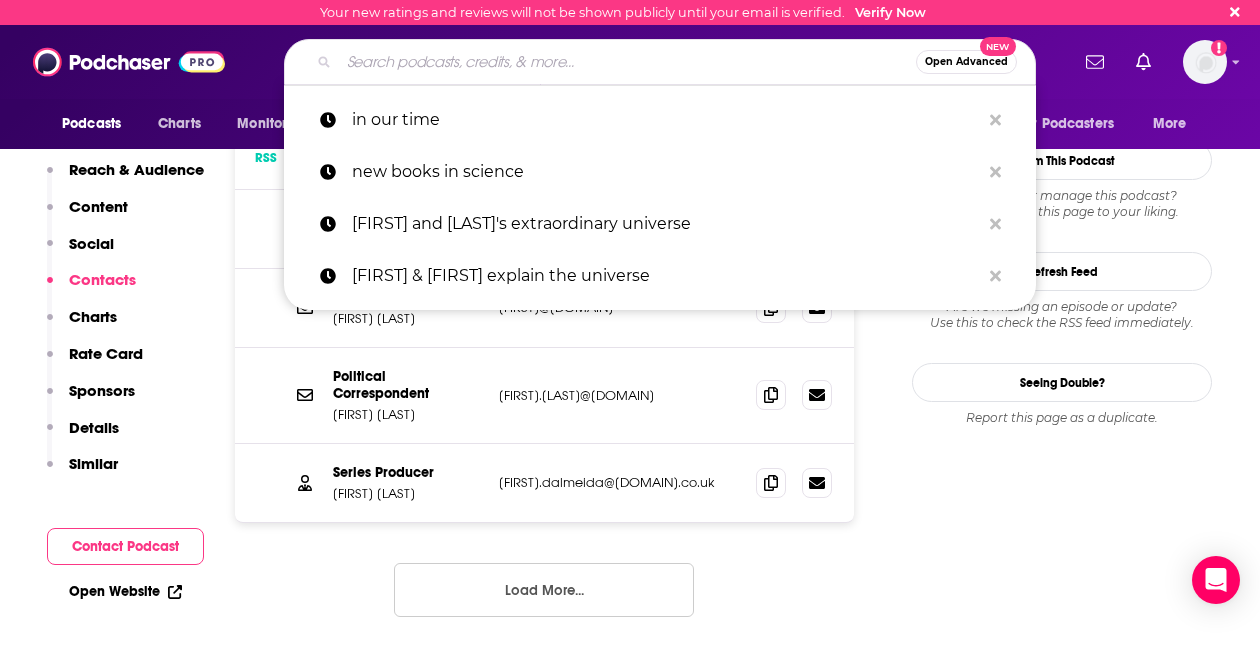 click at bounding box center (627, 62) 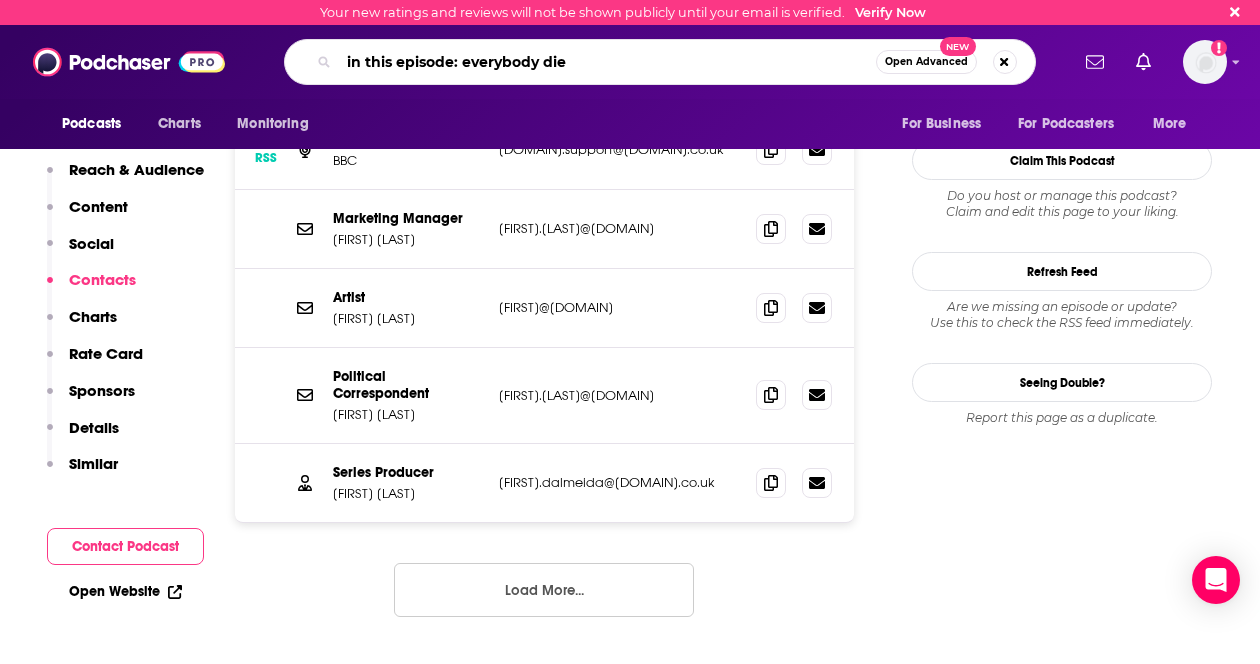 type on "in this episode: everybody dies" 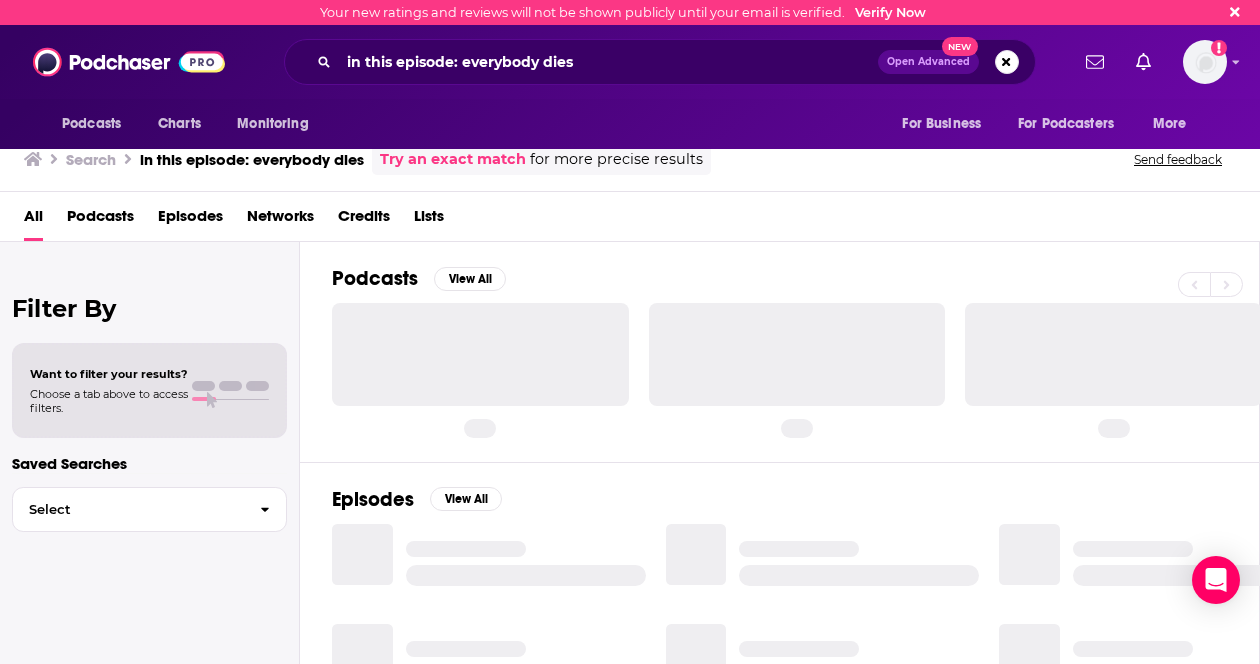 scroll, scrollTop: 0, scrollLeft: 0, axis: both 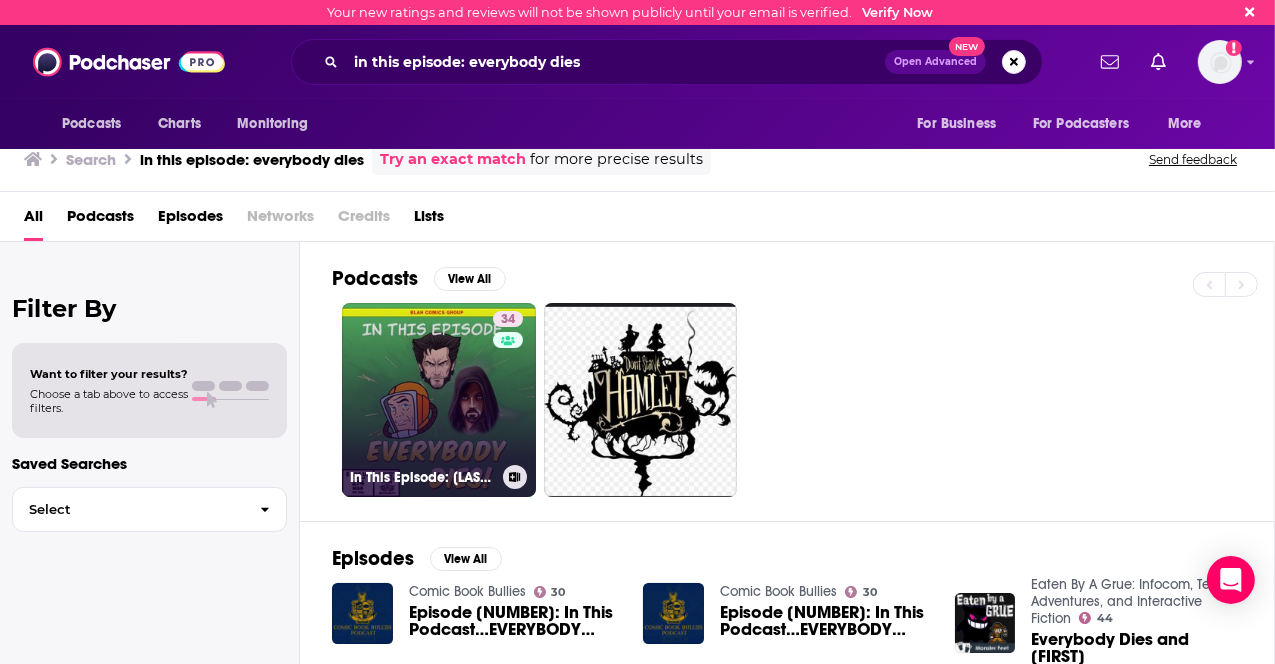 click on "34 In This Episode: [LAST] Dies" at bounding box center [439, 400] 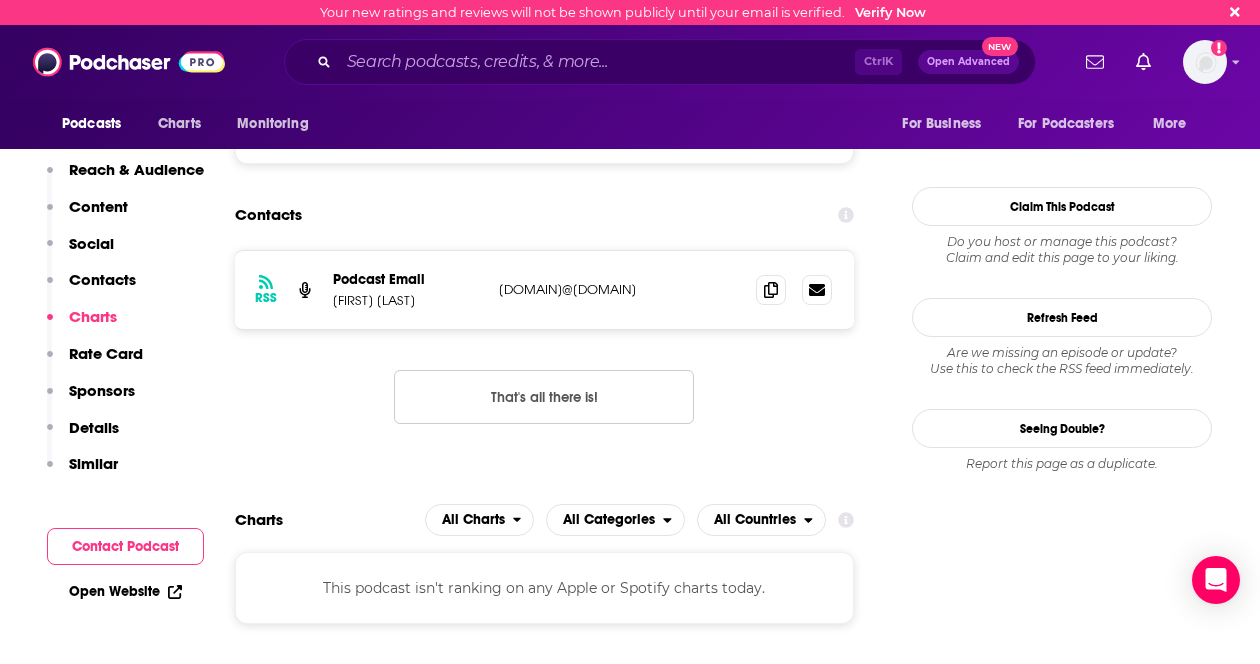 scroll, scrollTop: 1600, scrollLeft: 0, axis: vertical 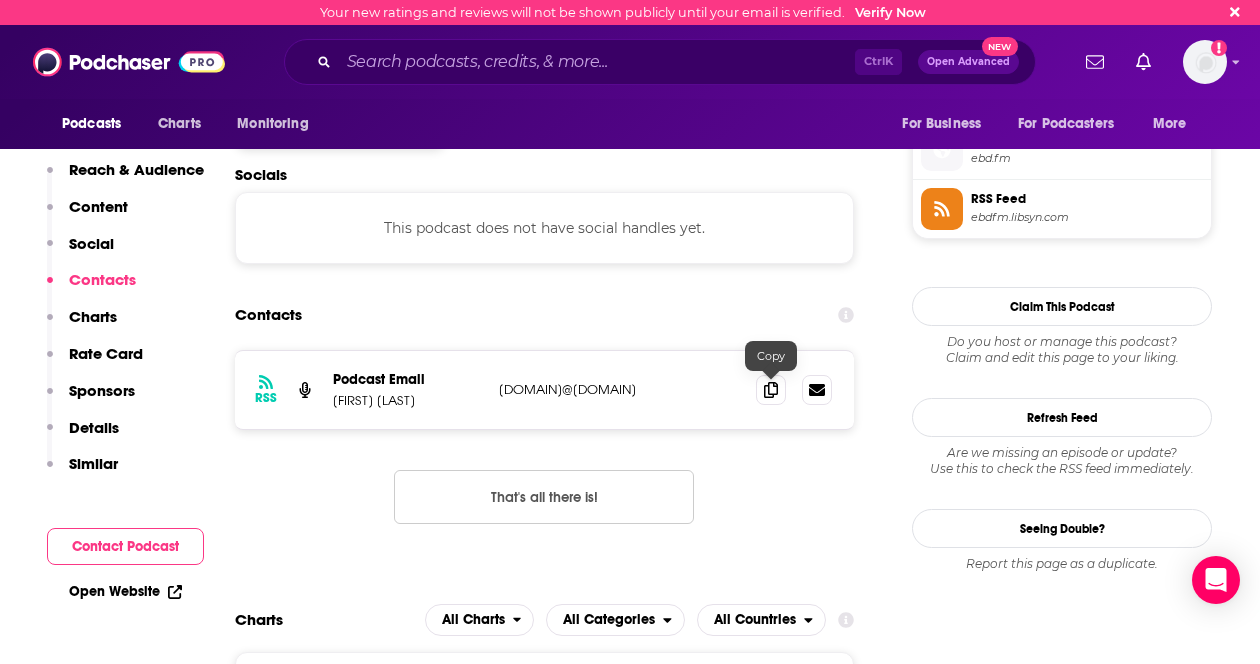 drag, startPoint x: 773, startPoint y: 395, endPoint x: 701, endPoint y: 423, distance: 77.25283 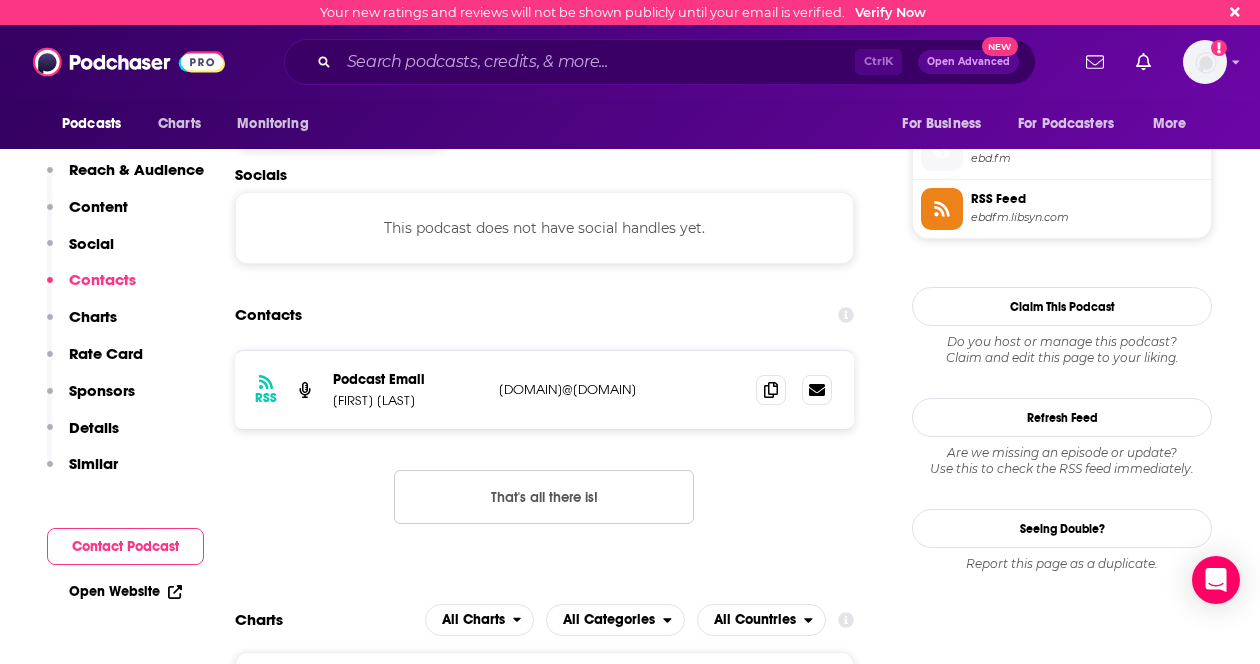 click on "RSS Podcast Email [FIRST] [LAST] [DOMAIN]@[DOMAIN] That's all there is!" at bounding box center (544, 453) 